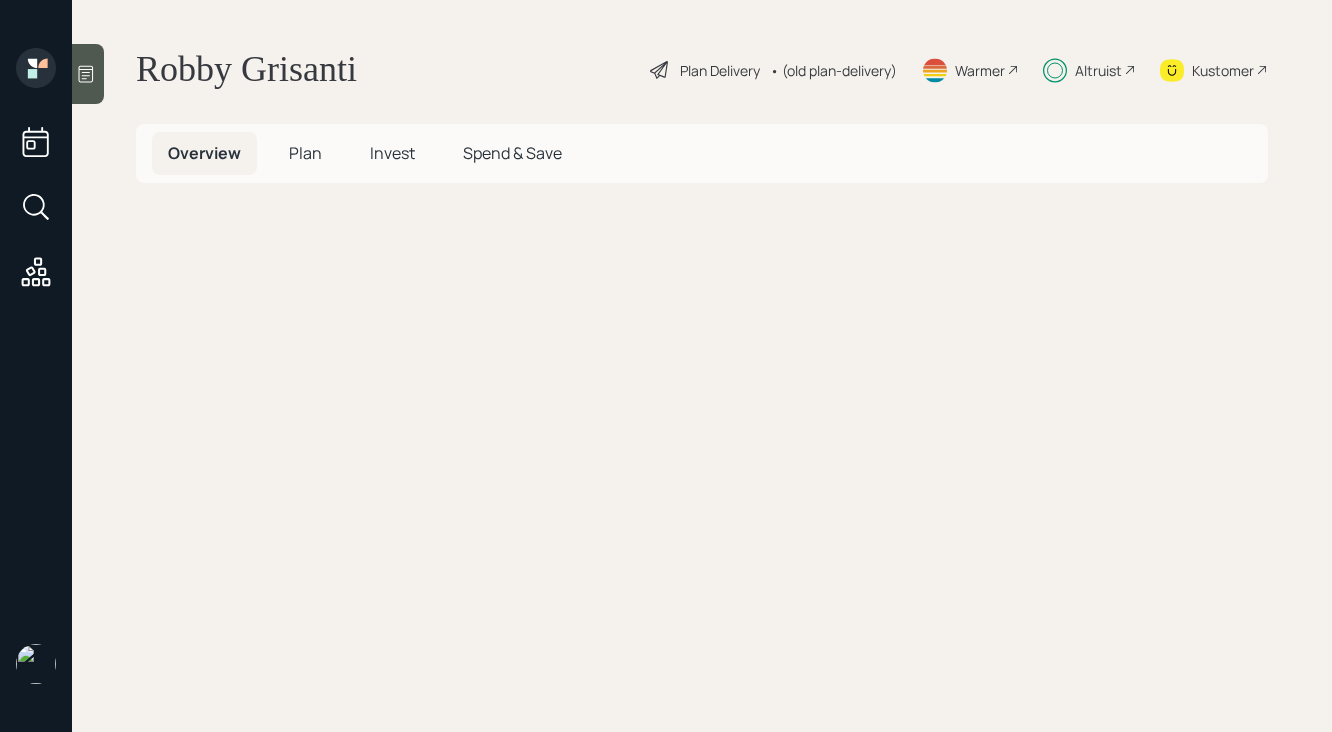scroll, scrollTop: 0, scrollLeft: 0, axis: both 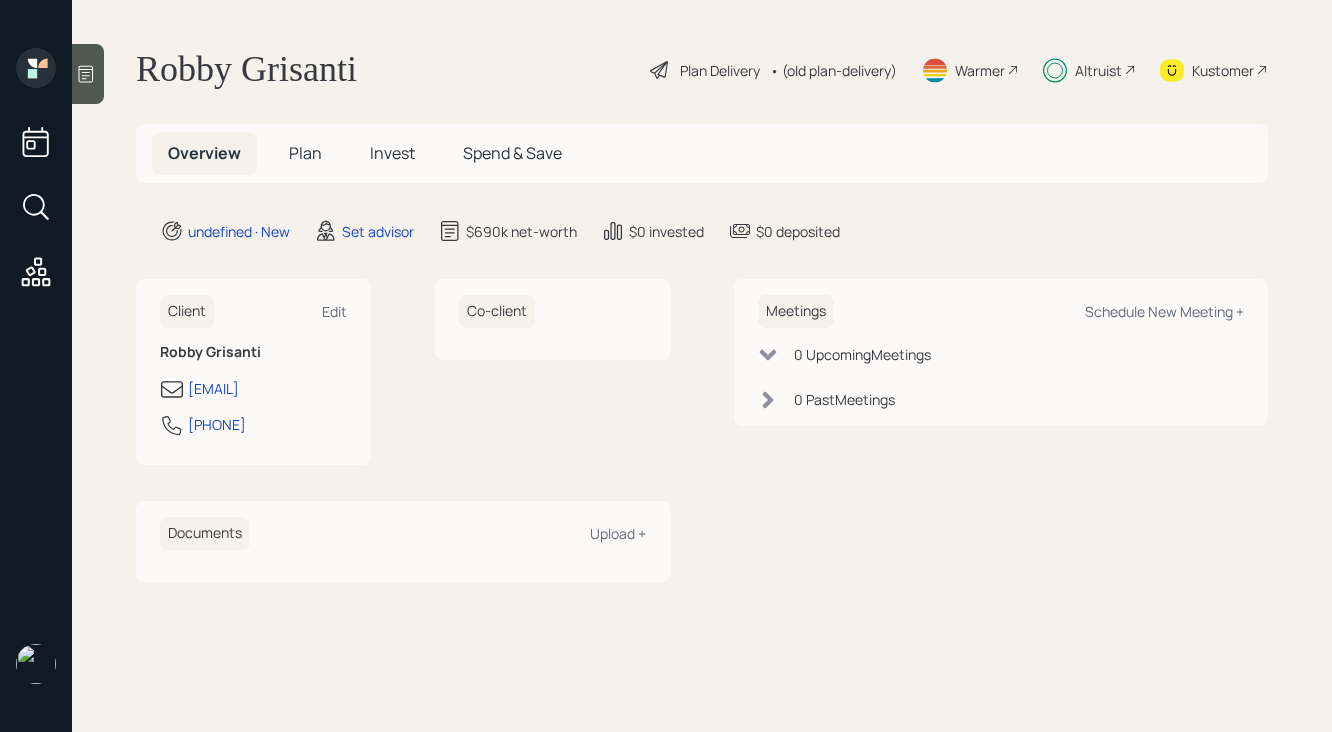 click on "Plan" at bounding box center [305, 153] 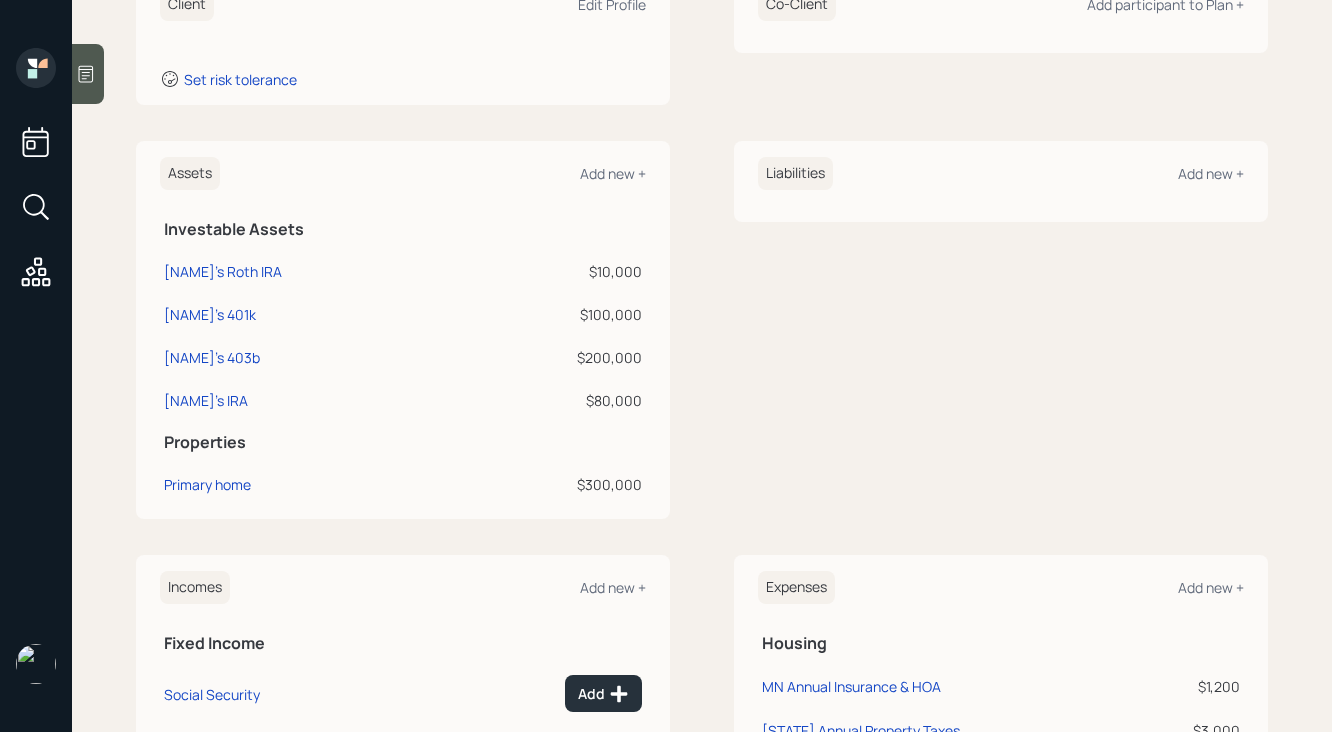 scroll, scrollTop: 324, scrollLeft: 0, axis: vertical 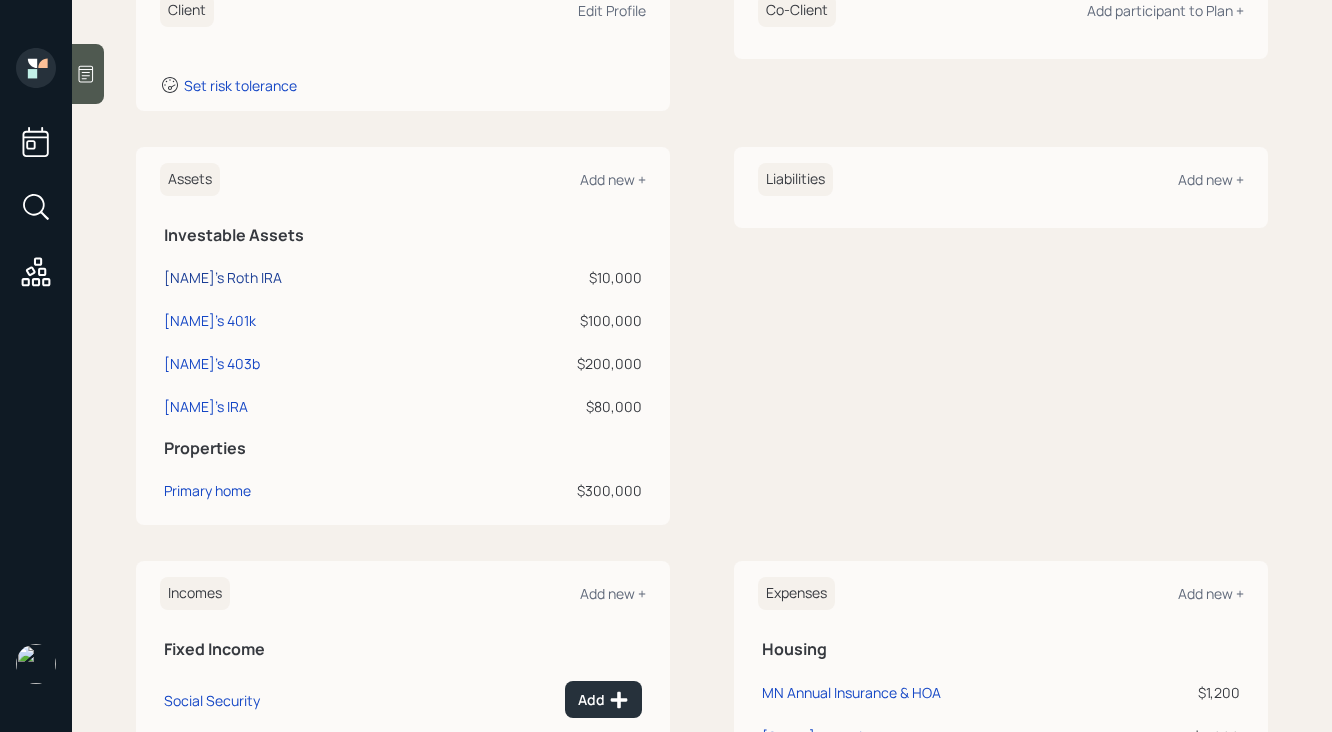 click on "[NAME]'s Roth IRA" at bounding box center (223, 277) 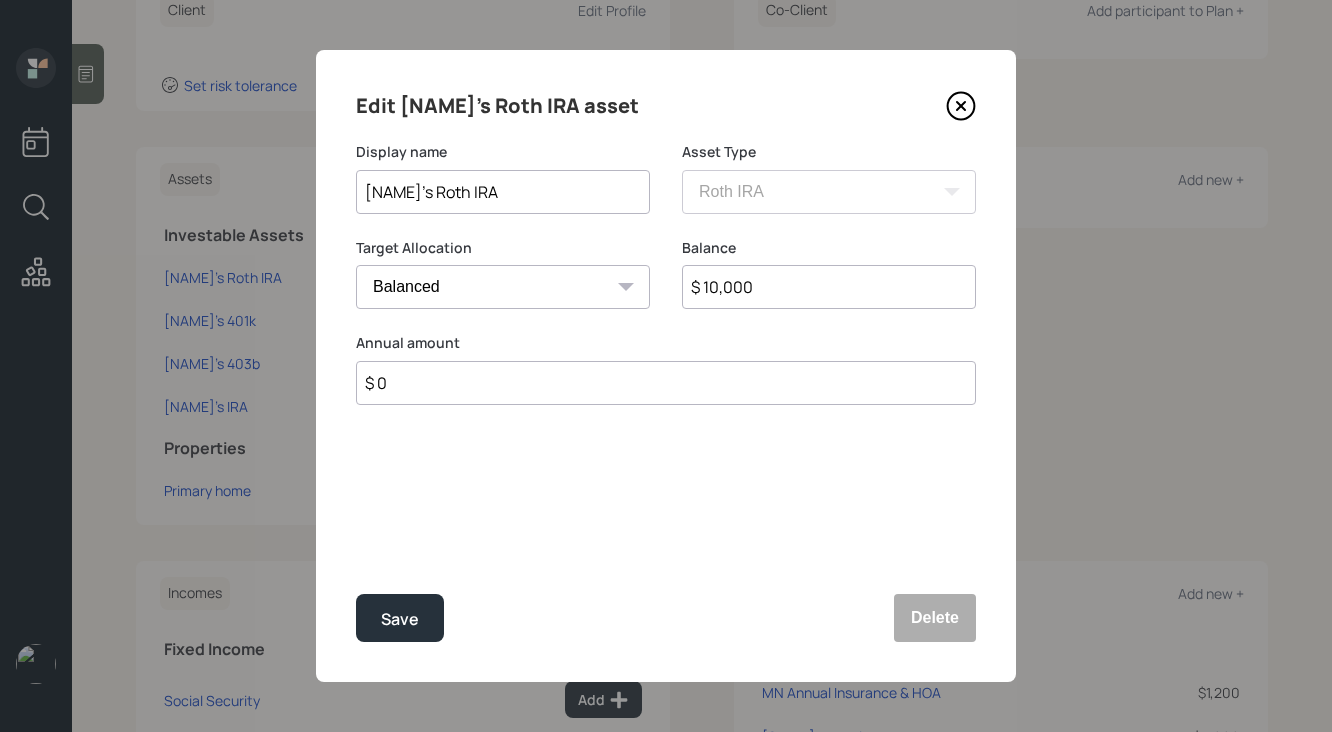 click on "Cash Conservative Balanced Aggressive" at bounding box center (503, 287) 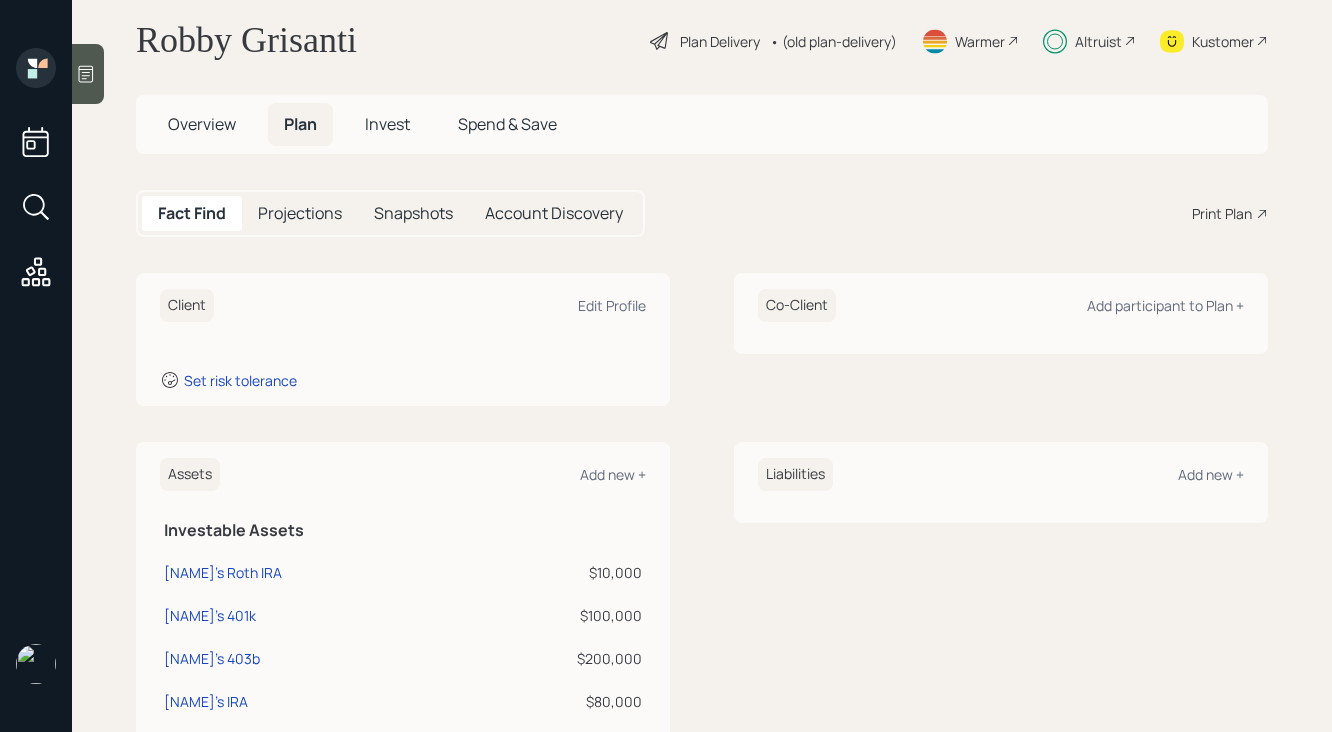 scroll, scrollTop: 0, scrollLeft: 0, axis: both 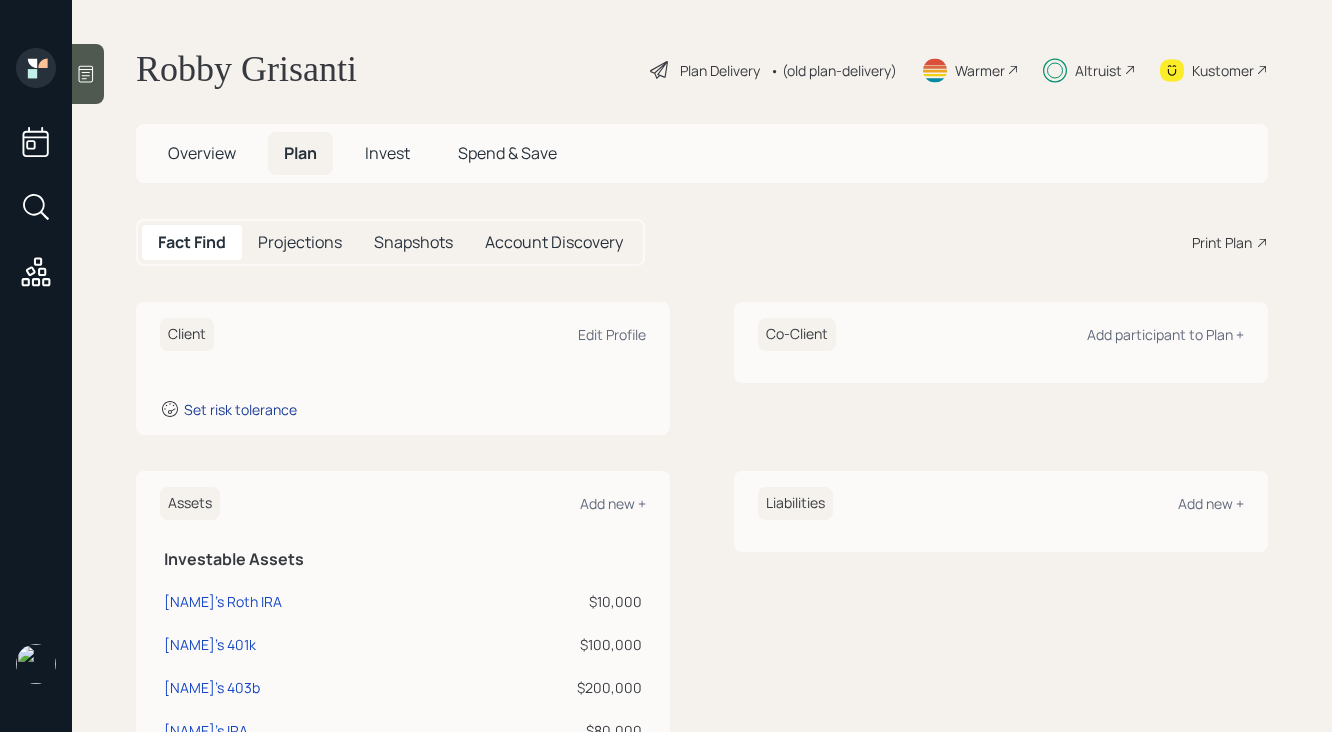 click on "Set risk tolerance" at bounding box center (240, 409) 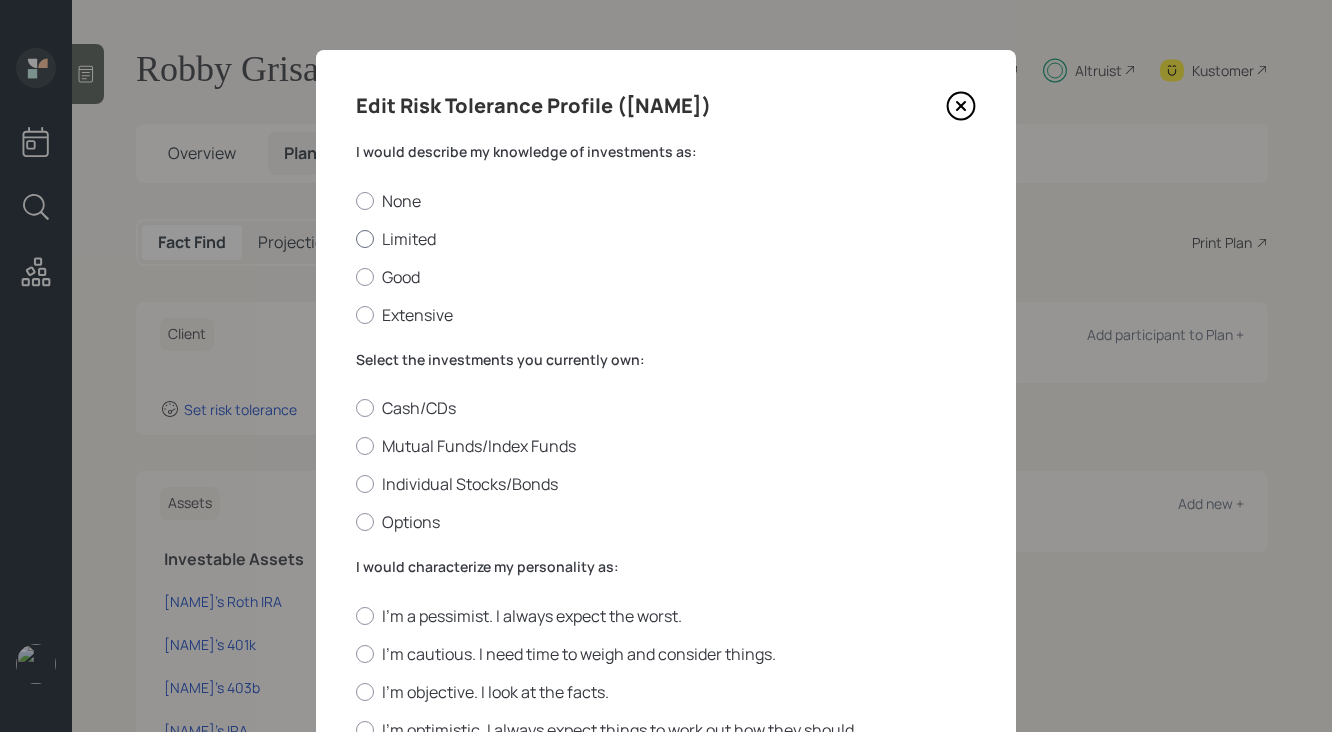 click on "Limited" at bounding box center (666, 239) 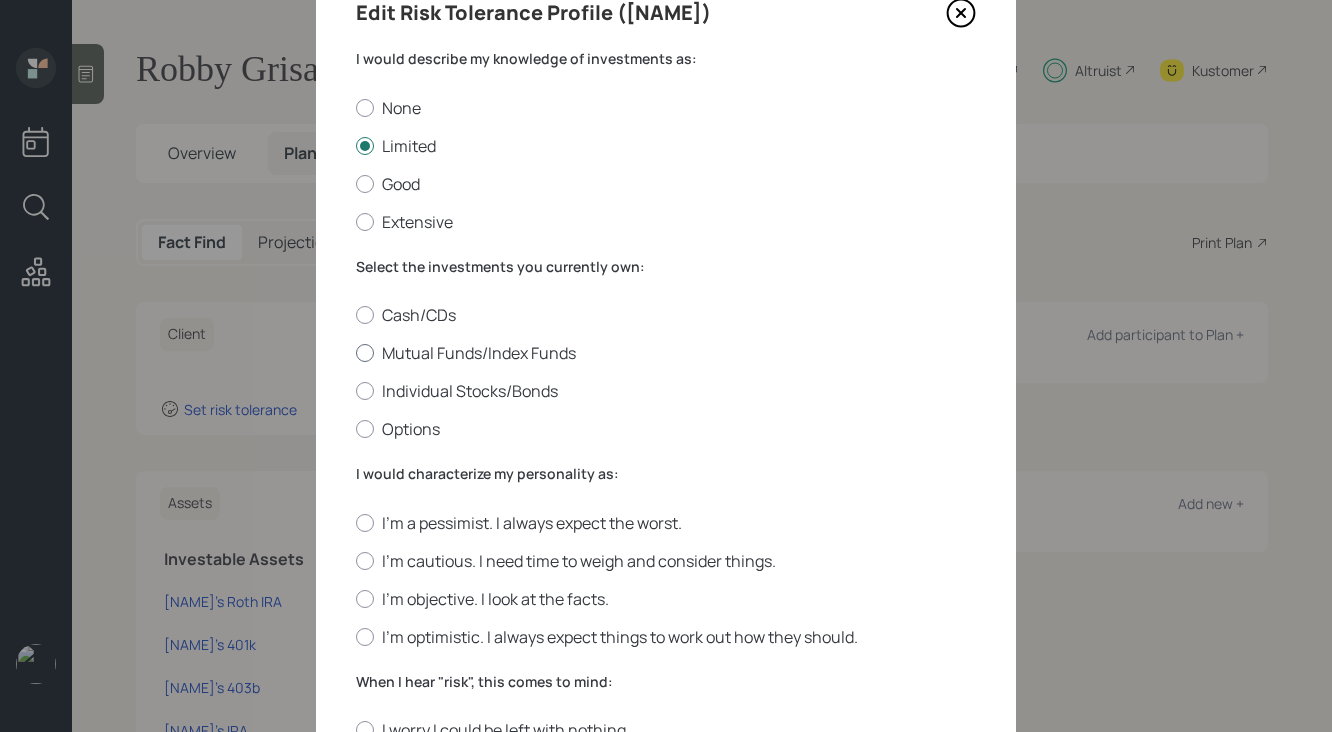 click on "Mutual Funds/Index Funds" at bounding box center [666, 353] 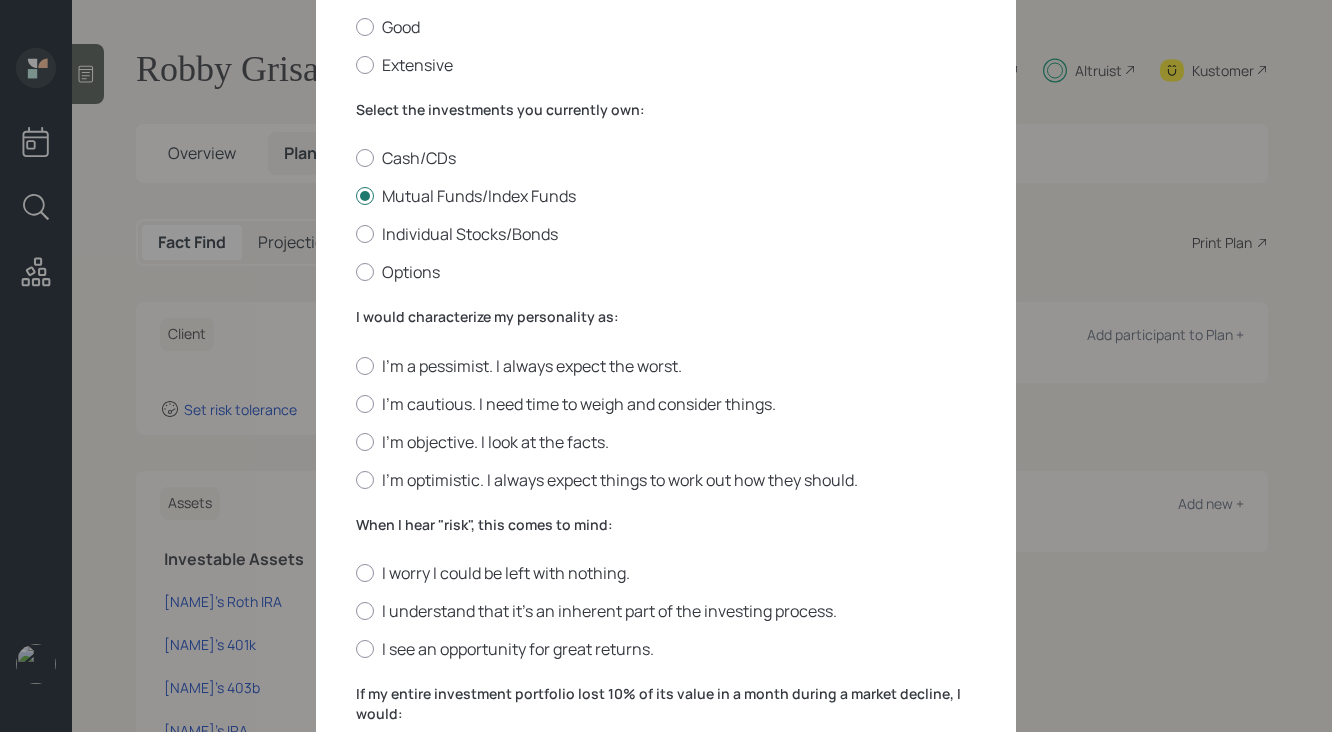scroll, scrollTop: 274, scrollLeft: 0, axis: vertical 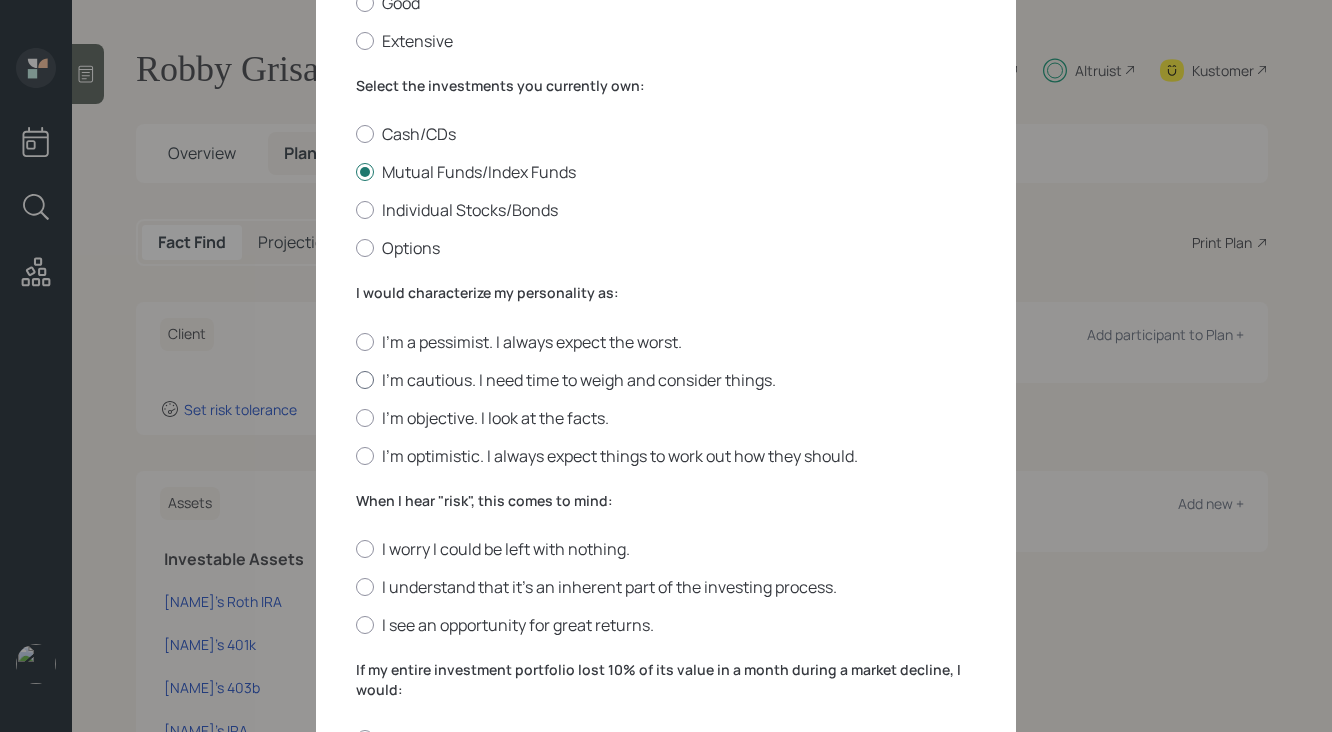 click on "I'm cautious. I need time to weigh and consider things." at bounding box center [666, 380] 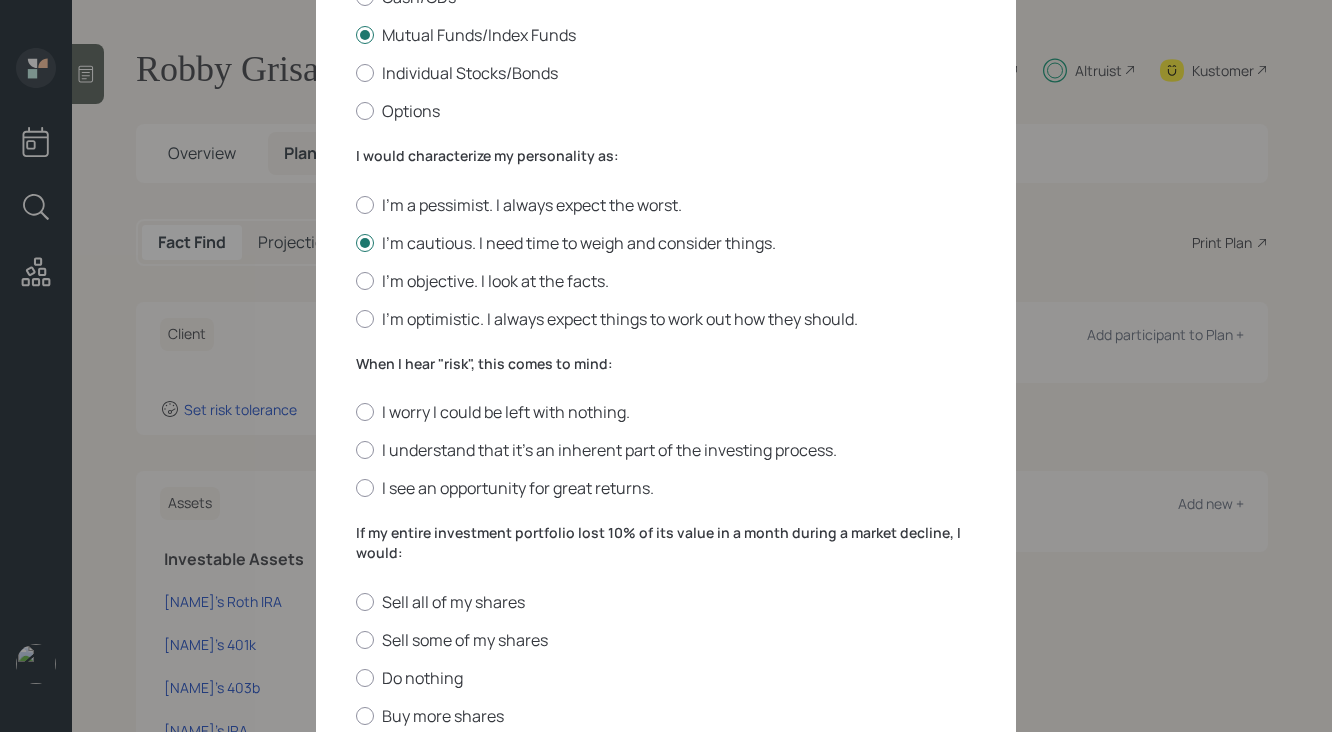 scroll, scrollTop: 438, scrollLeft: 0, axis: vertical 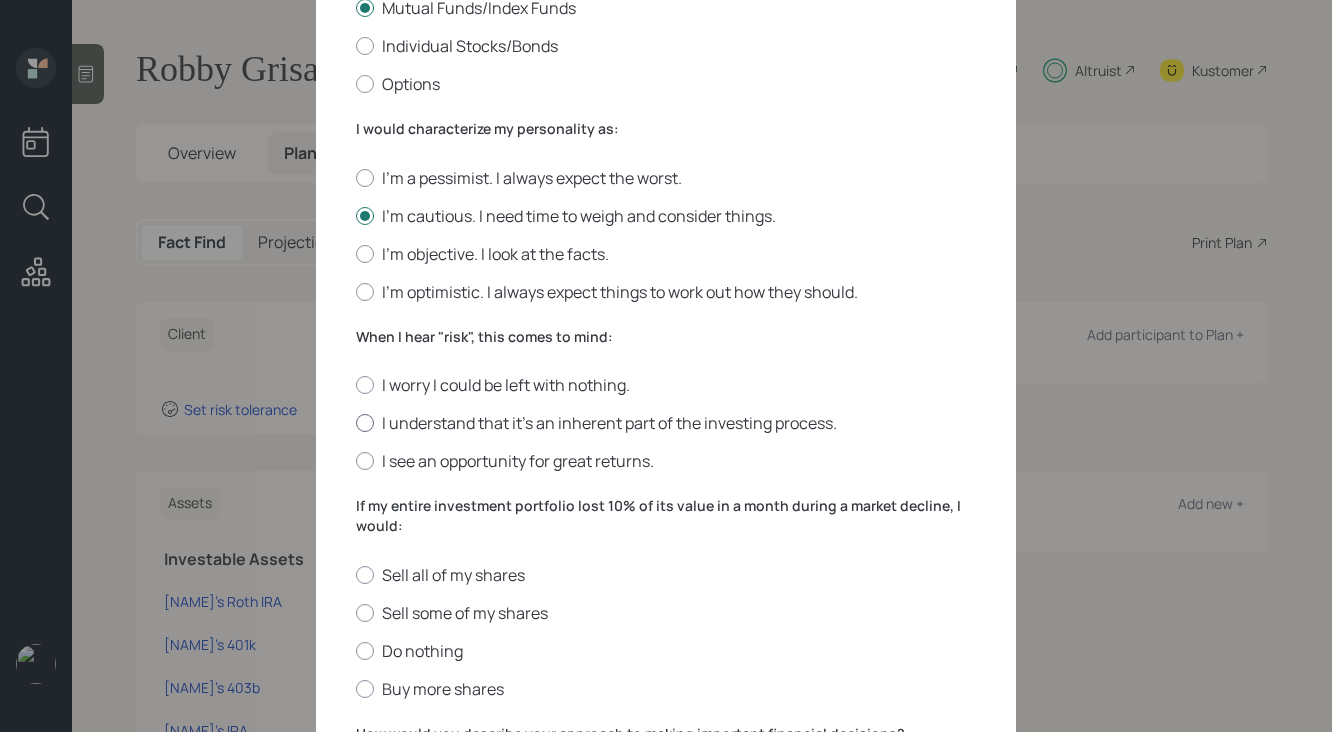 click on "I understand that it’s an inherent part of the investing process." at bounding box center (666, 423) 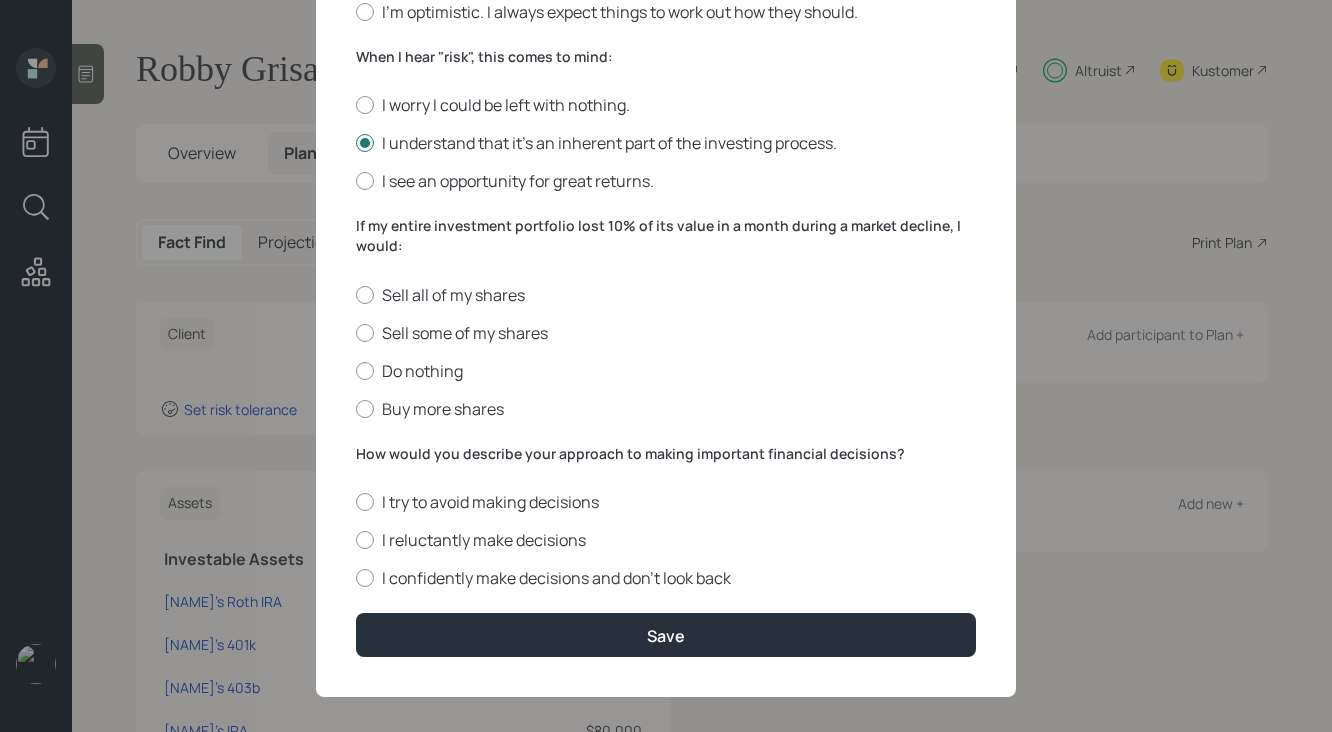 scroll, scrollTop: 719, scrollLeft: 0, axis: vertical 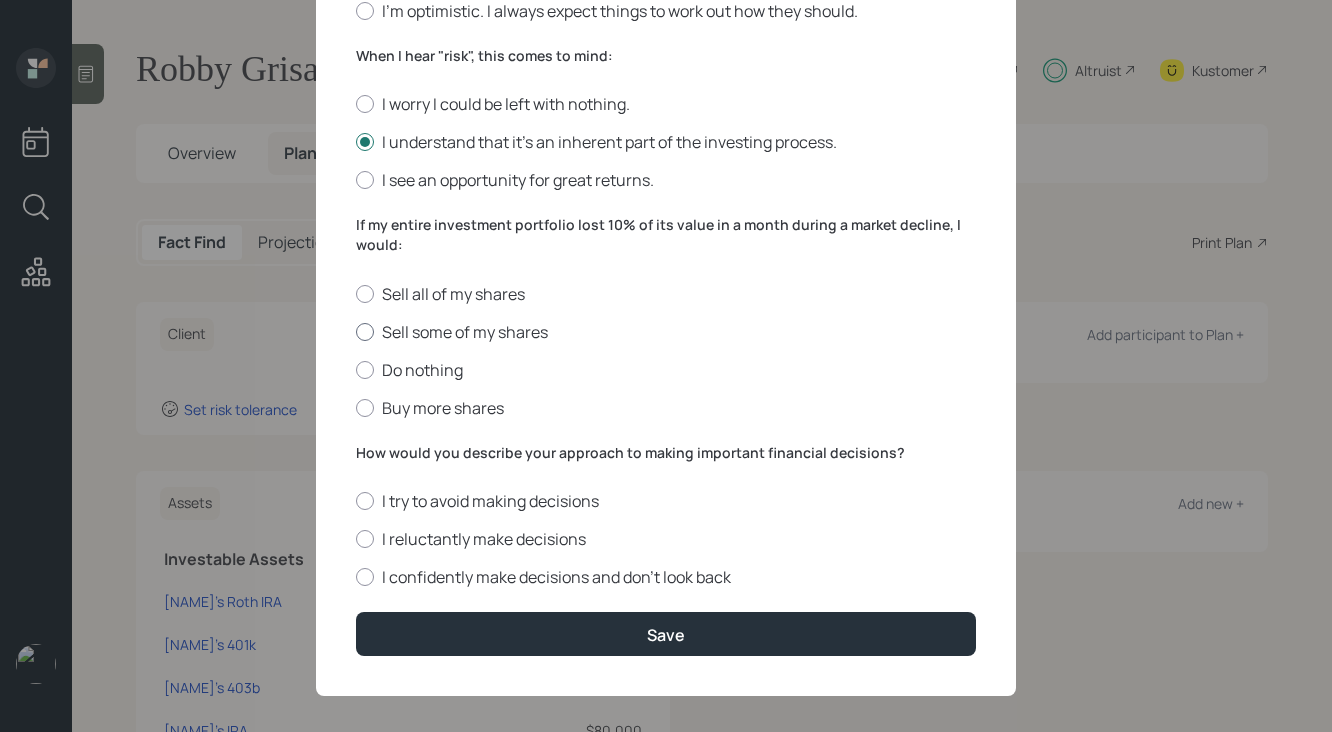 click on "Sell some of my shares" at bounding box center (666, 332) 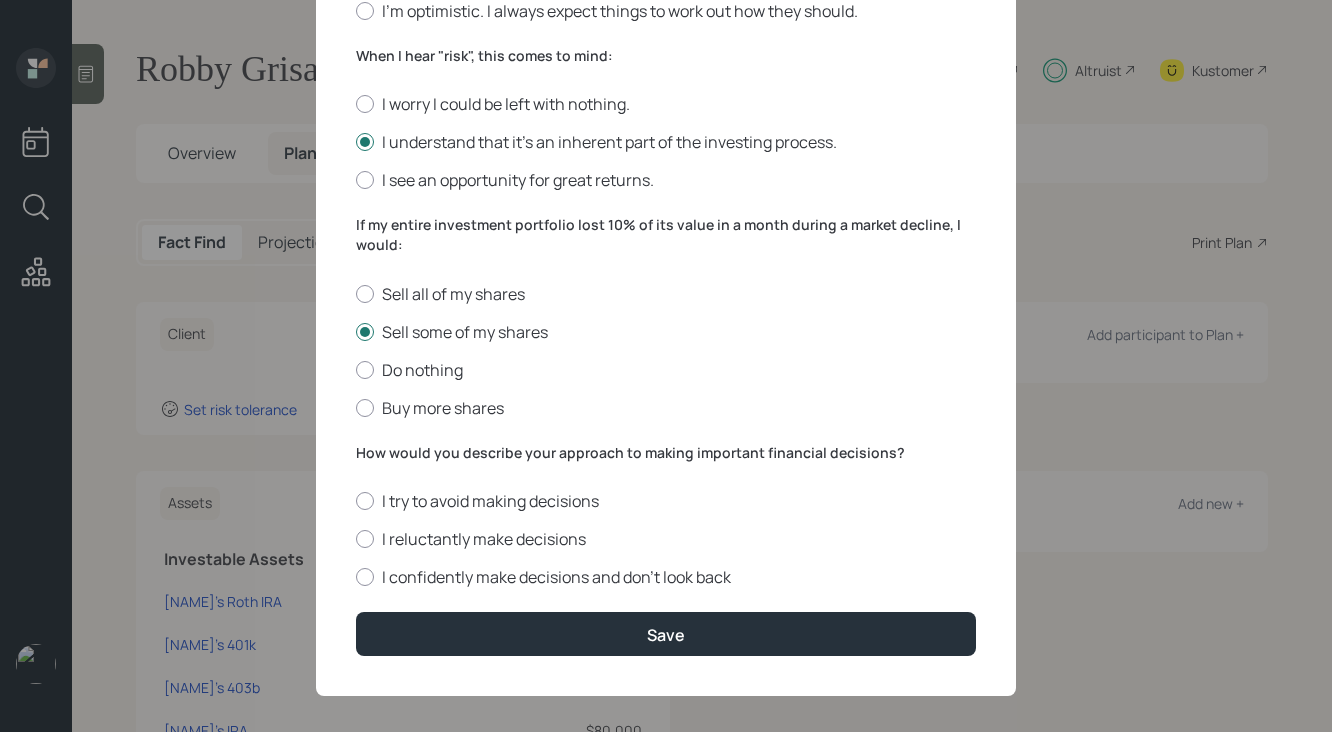 scroll, scrollTop: 733, scrollLeft: 0, axis: vertical 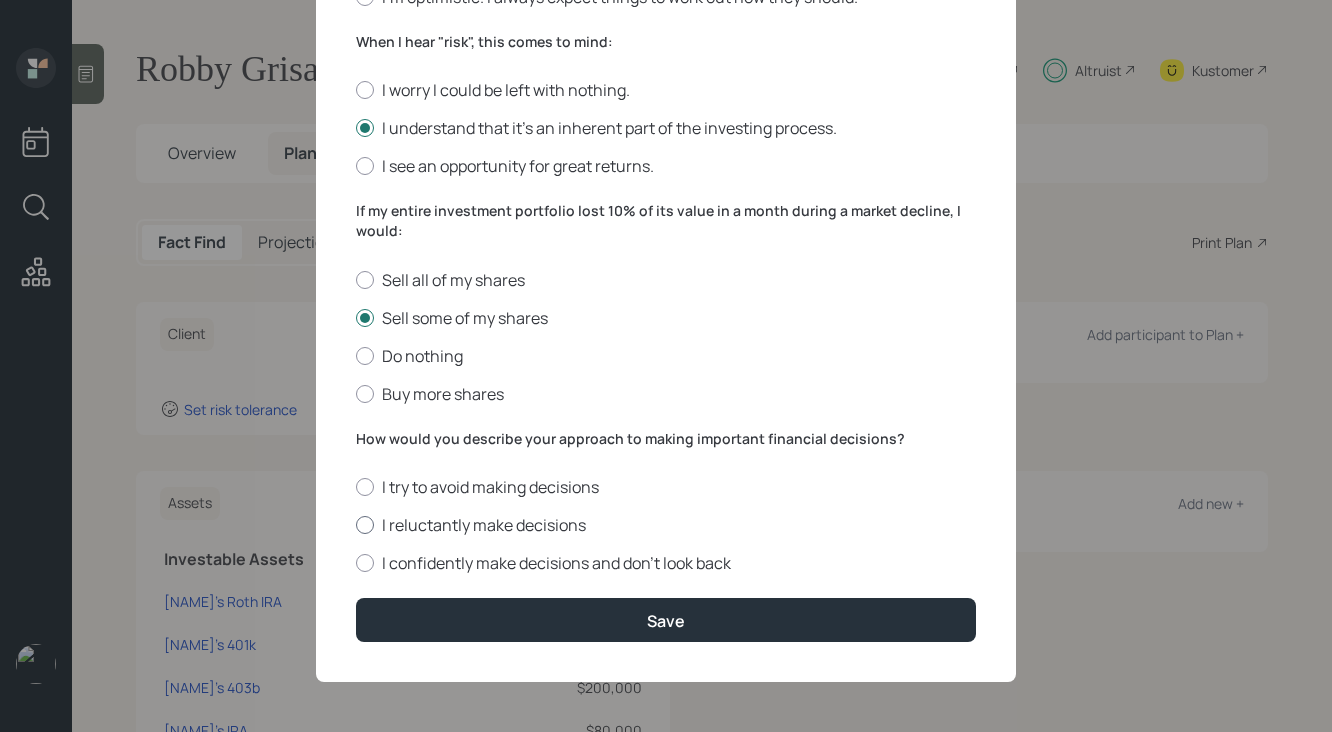 click on "I reluctantly make decisions" at bounding box center (666, 525) 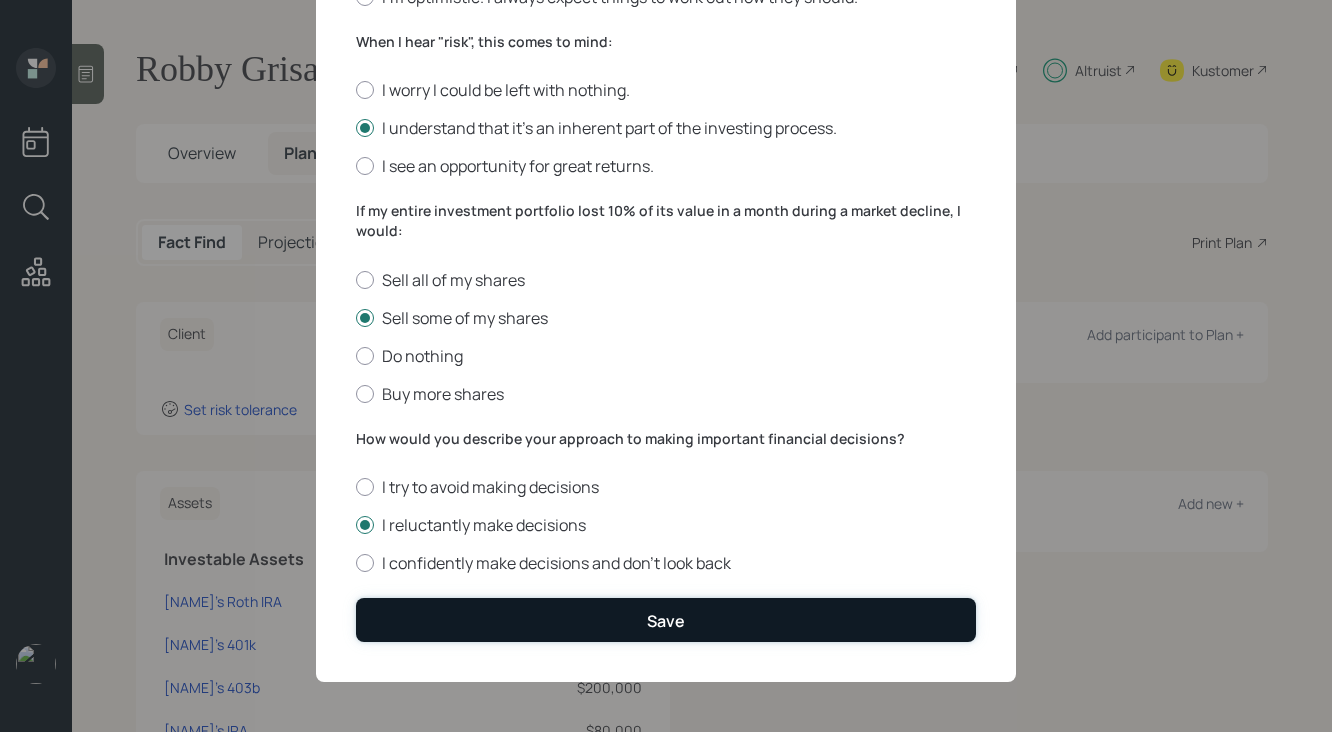 click on "Save" at bounding box center (666, 619) 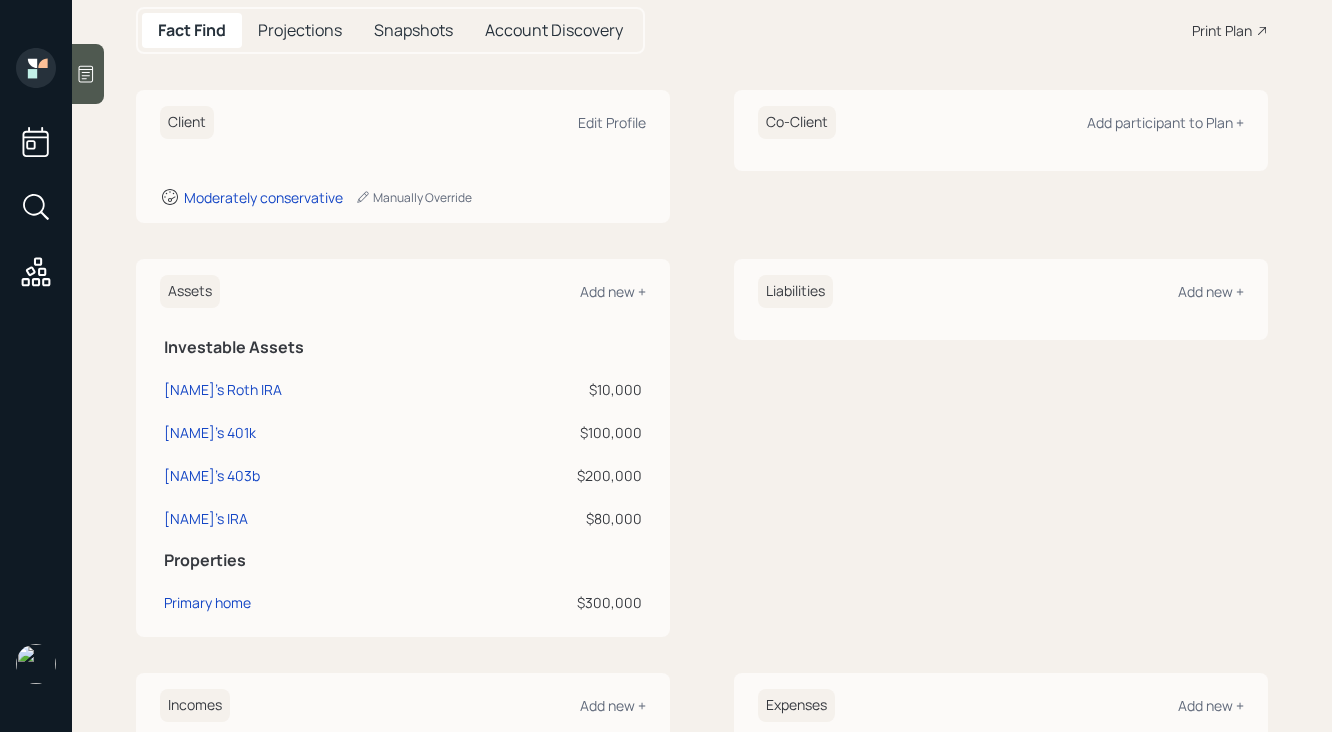 scroll, scrollTop: 214, scrollLeft: 0, axis: vertical 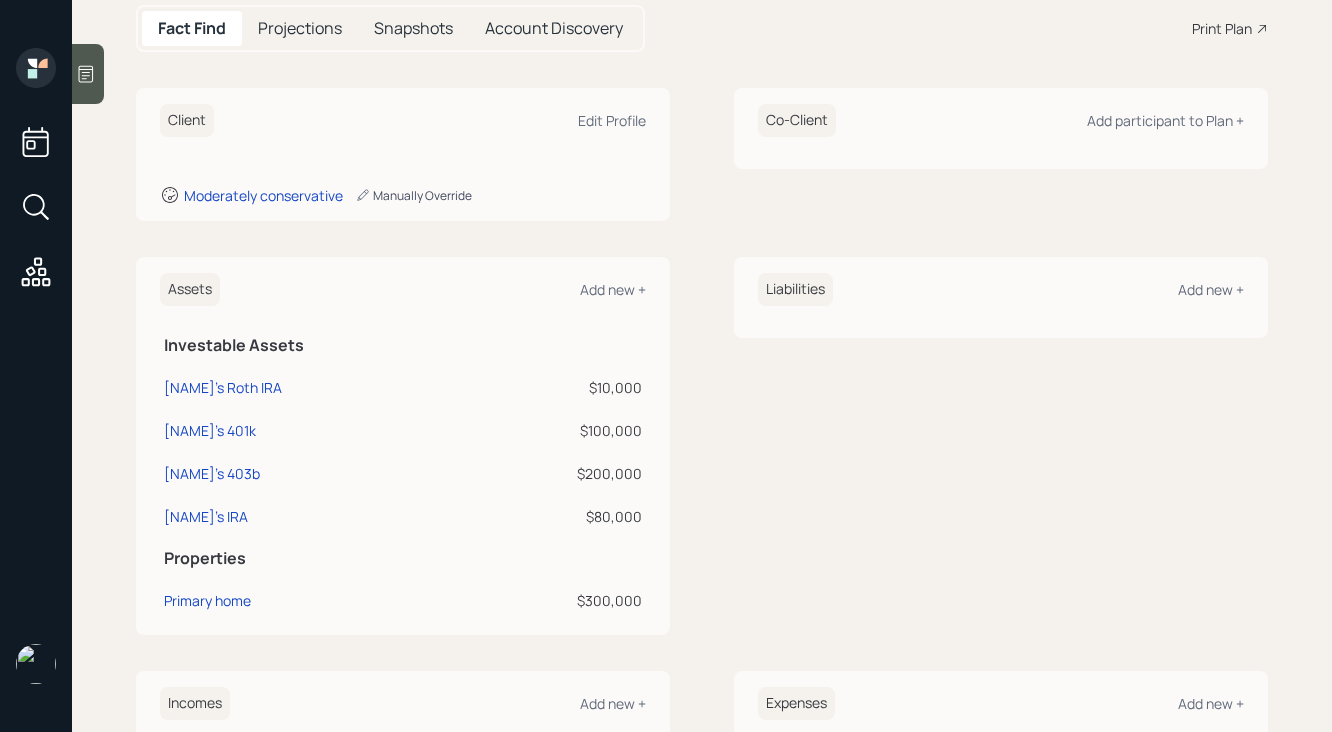 click on "Manually Override" at bounding box center [413, 195] 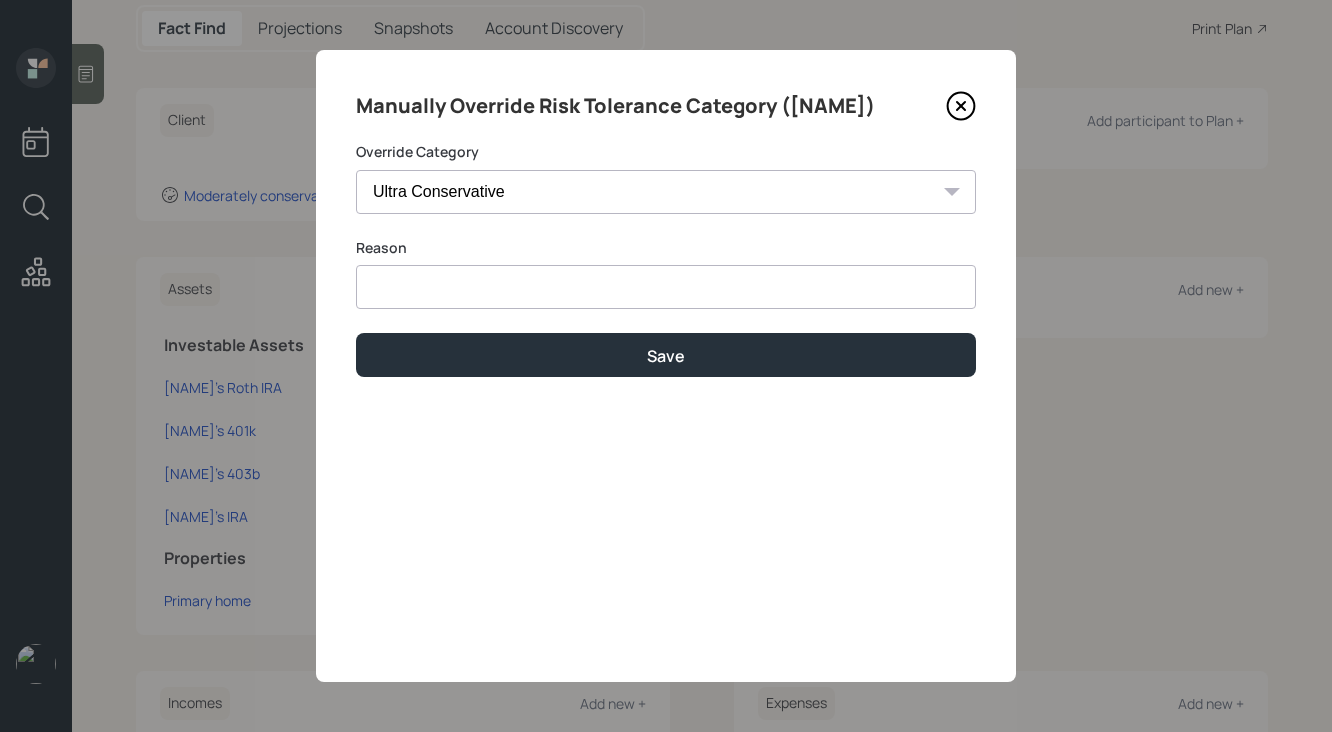 click on "Ultra Conservative" at bounding box center [666, 192] 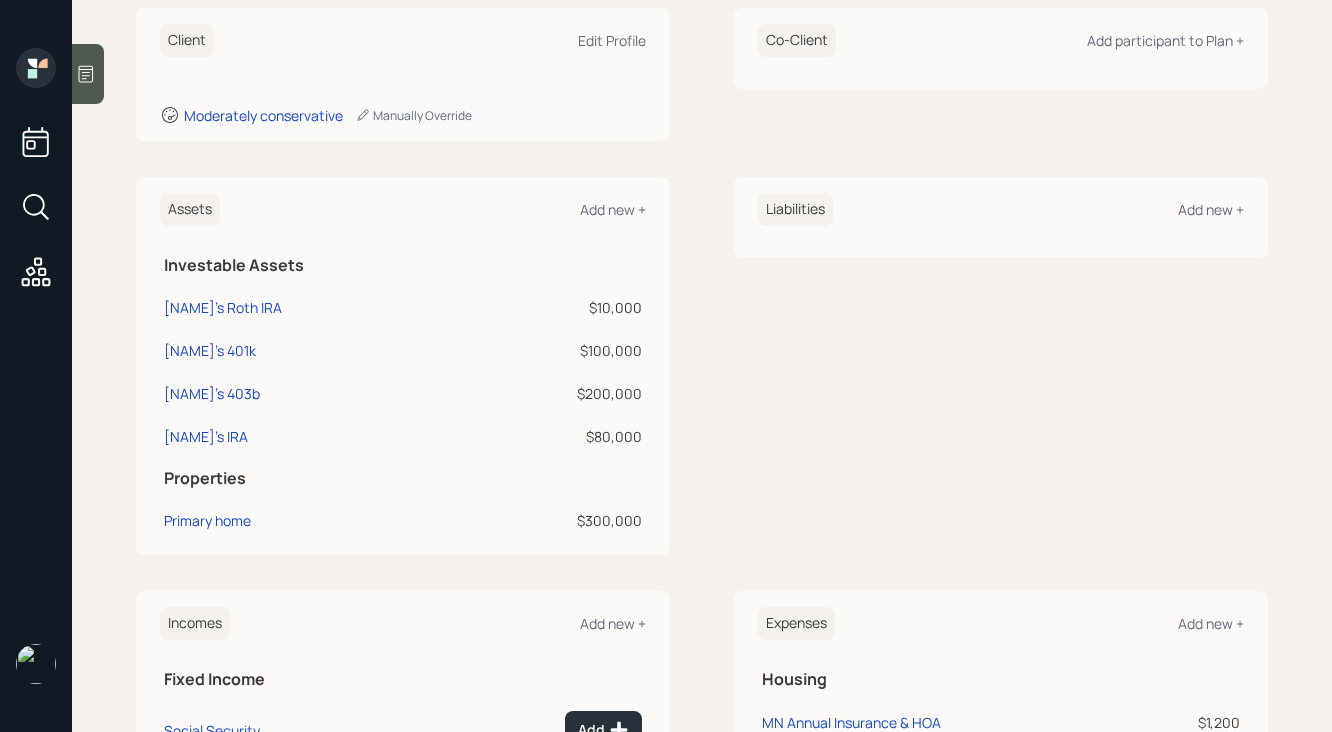 scroll, scrollTop: 294, scrollLeft: 0, axis: vertical 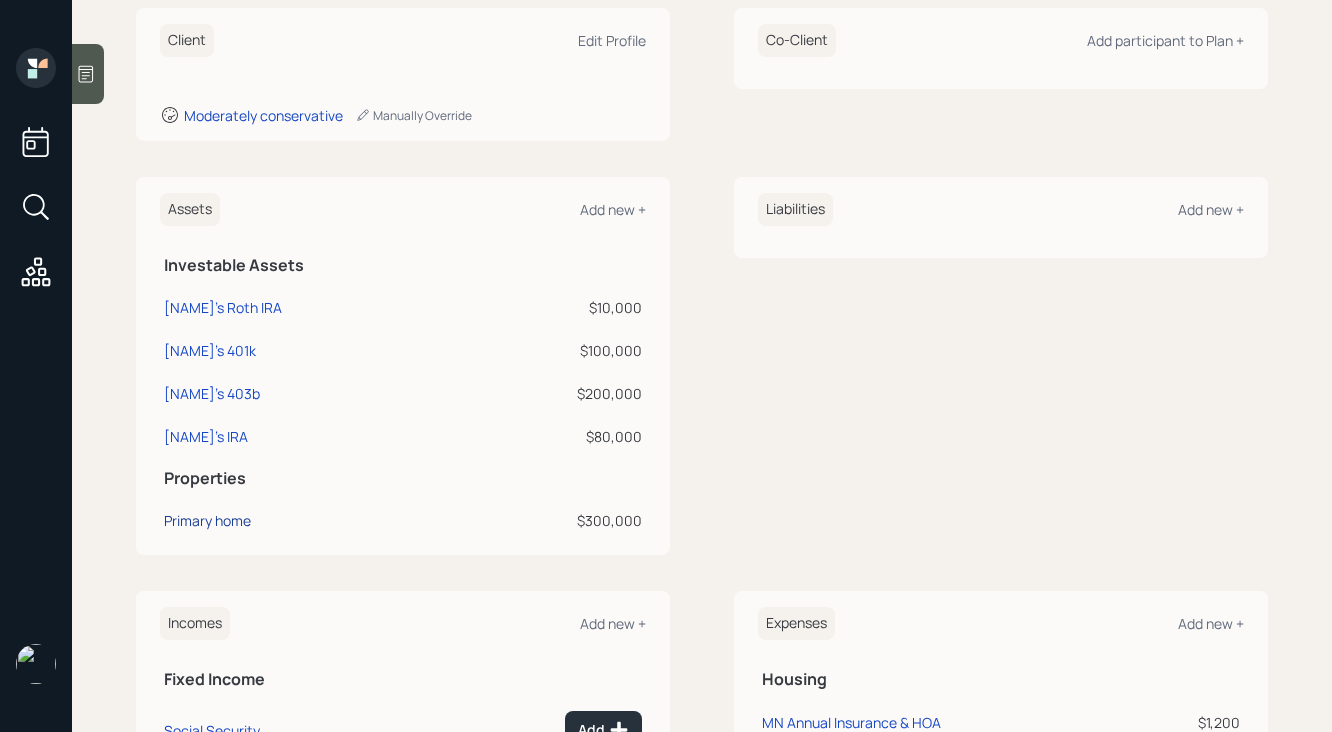 click on "Primary home" at bounding box center (223, 307) 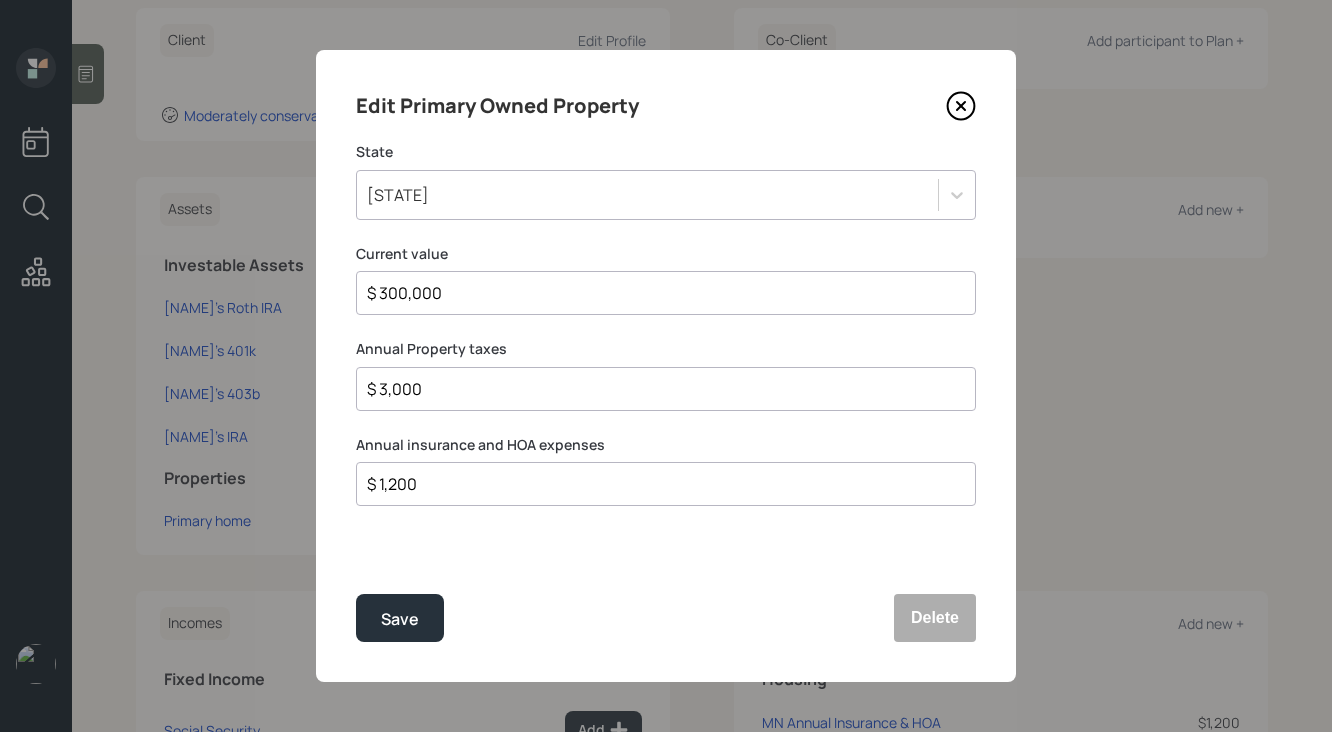 click at bounding box center (961, 106) 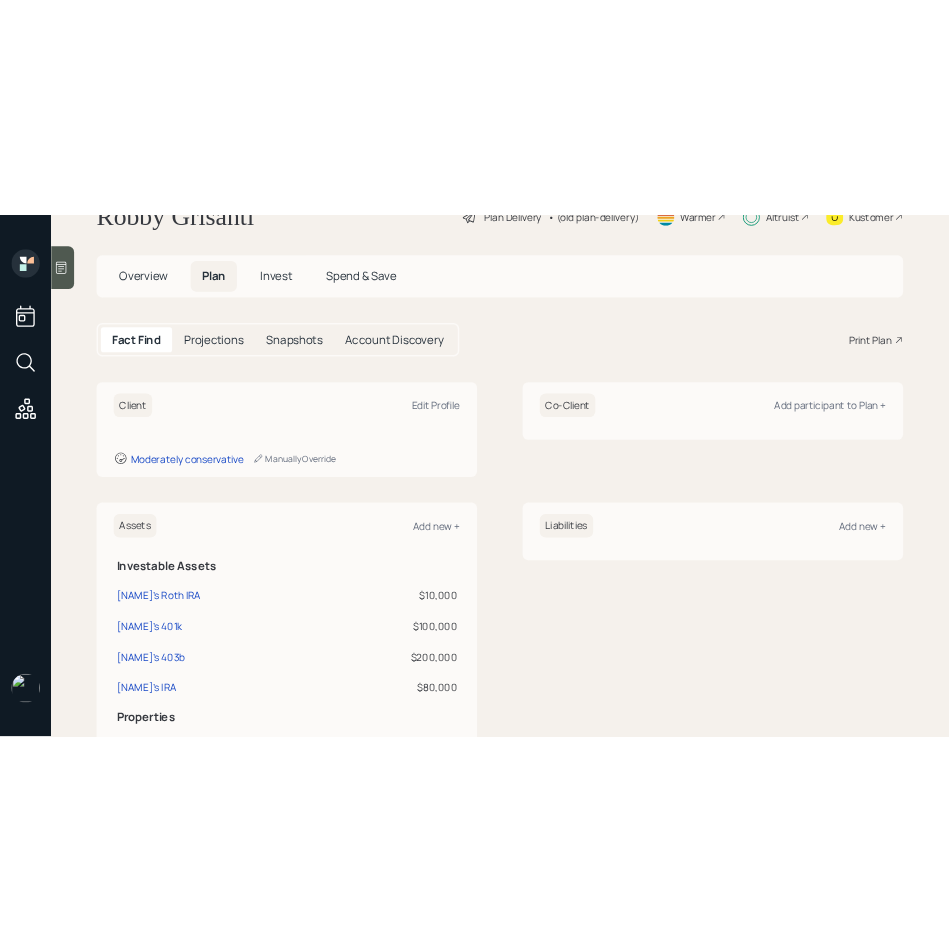 scroll, scrollTop: 56, scrollLeft: 0, axis: vertical 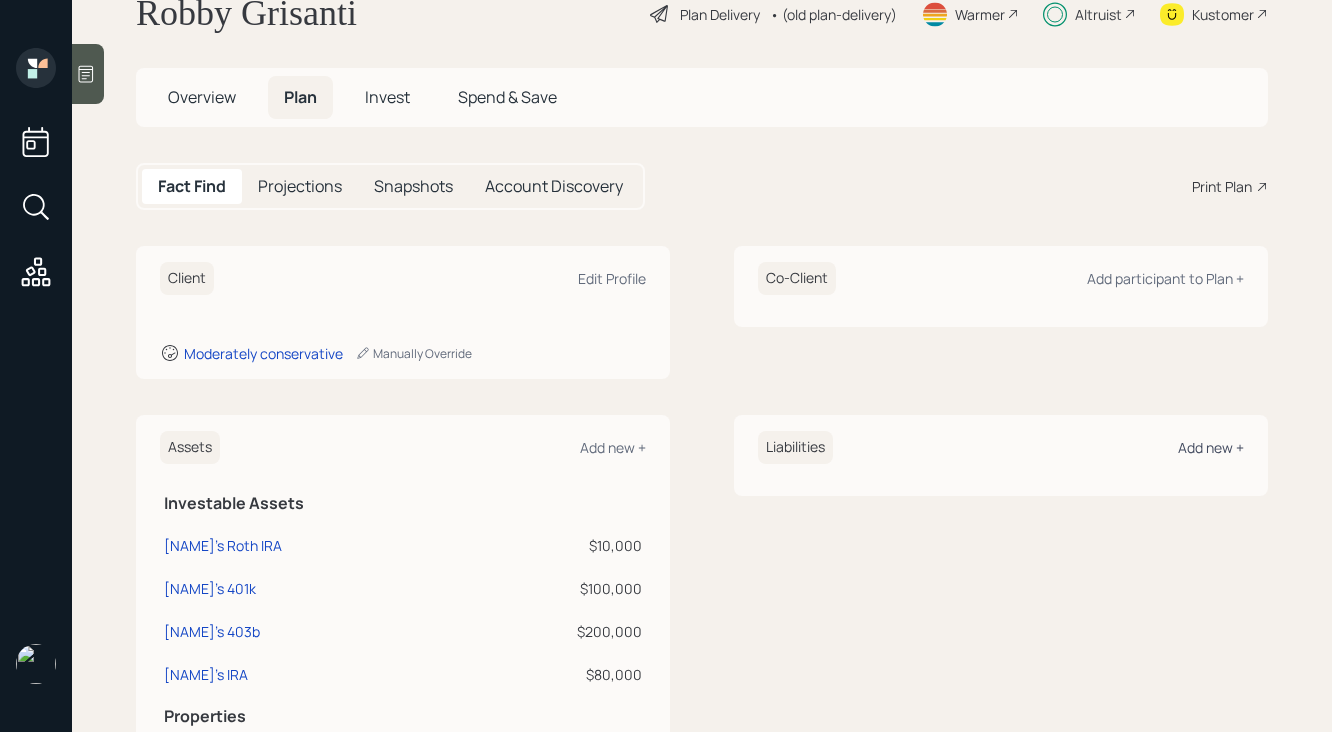 click on "Add new +" at bounding box center [612, 278] 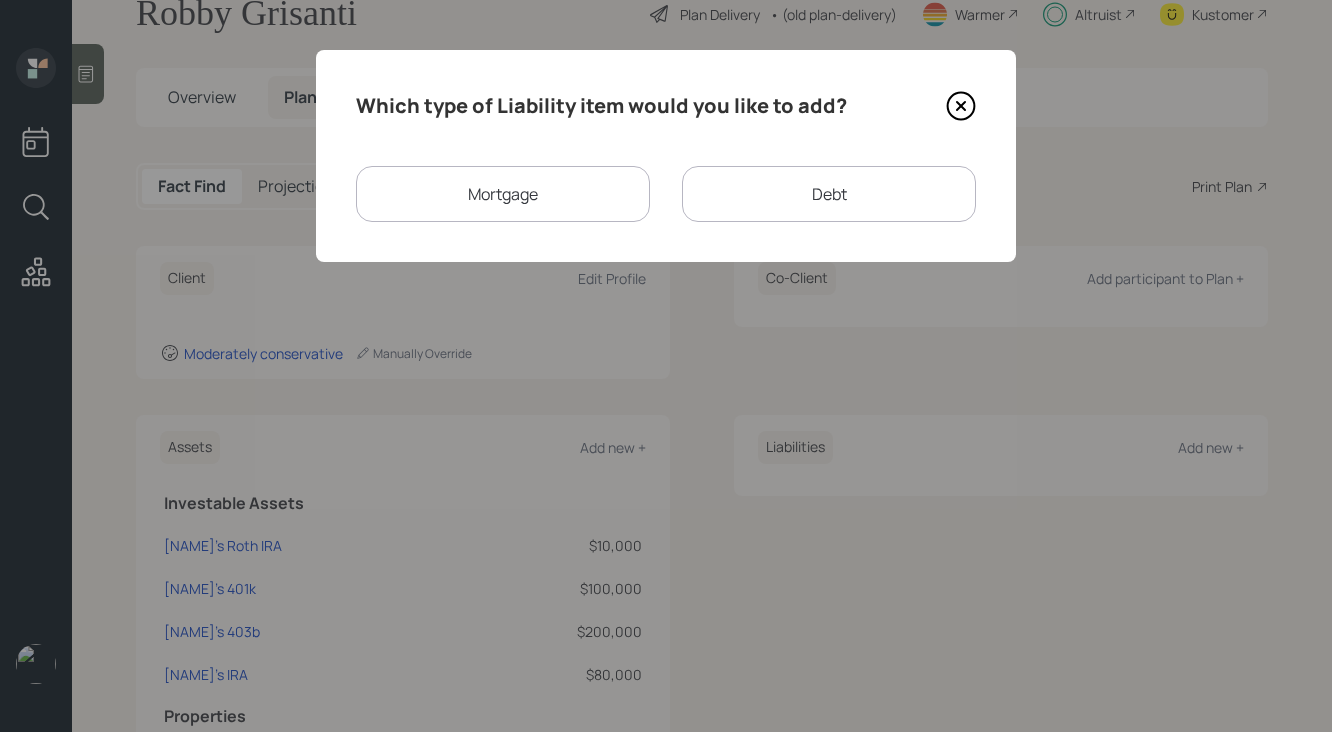 click on "Mortgage" at bounding box center (503, 194) 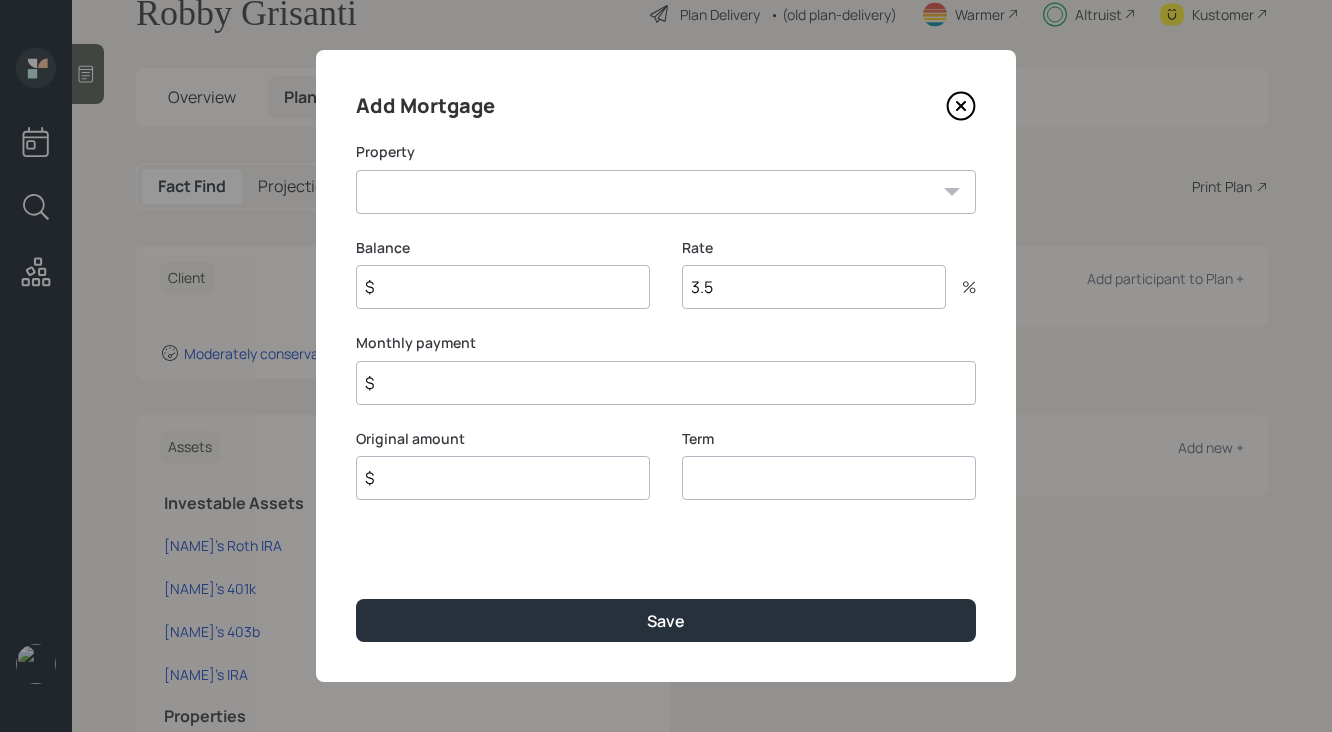 click on "MN Primary home" at bounding box center (666, 192) 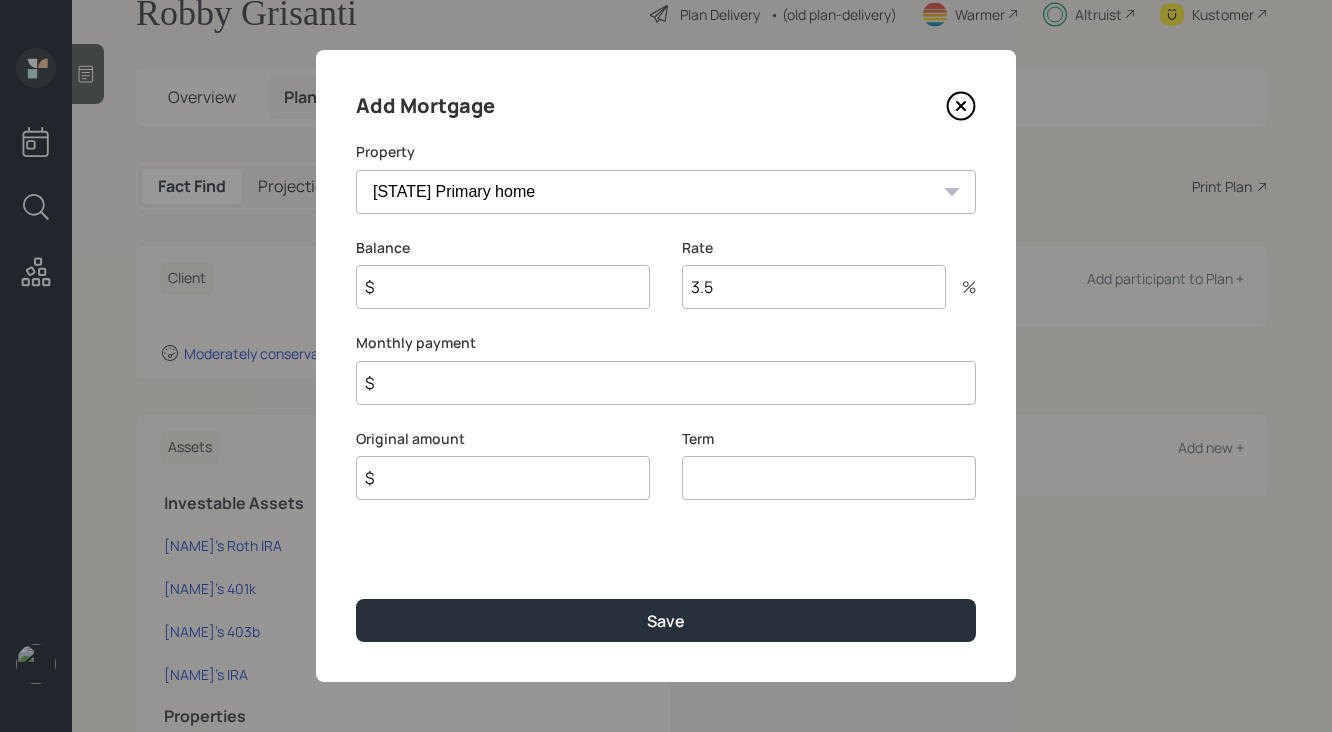 click on "$" at bounding box center (503, 287) 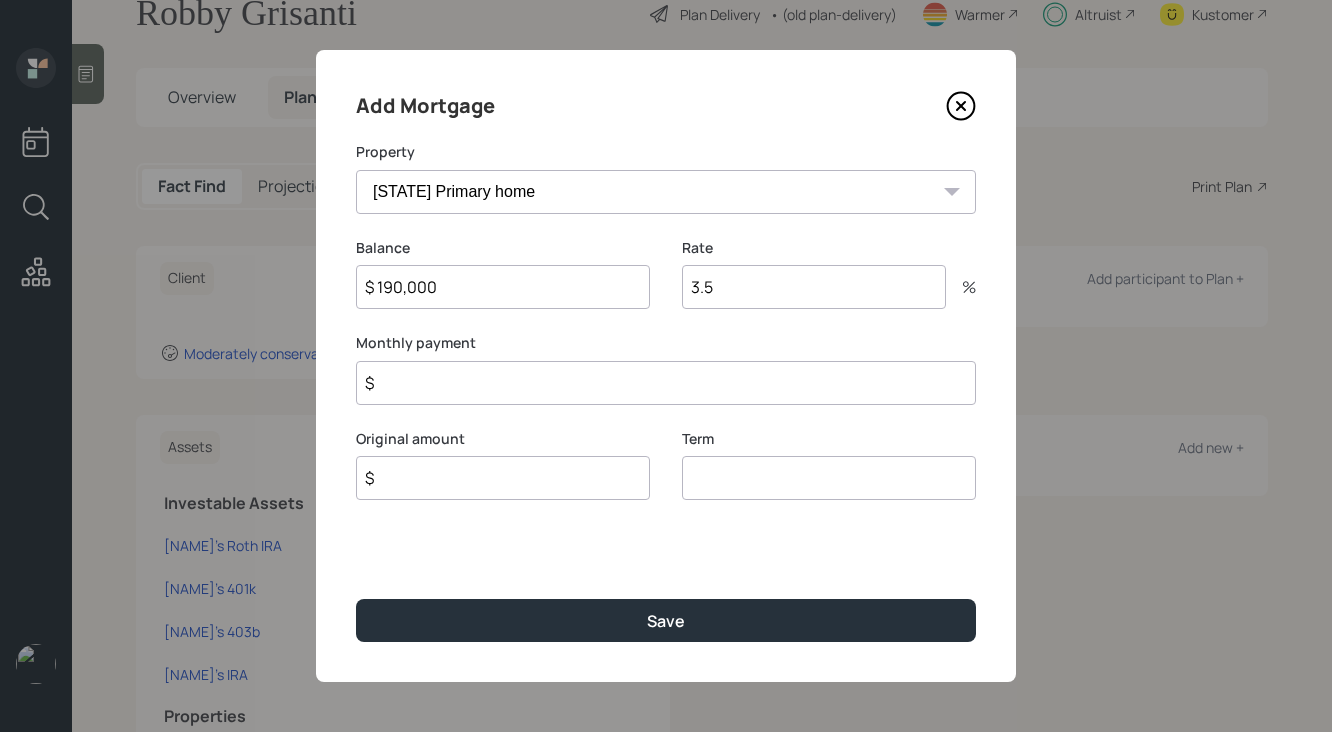 type on "$ 190,000" 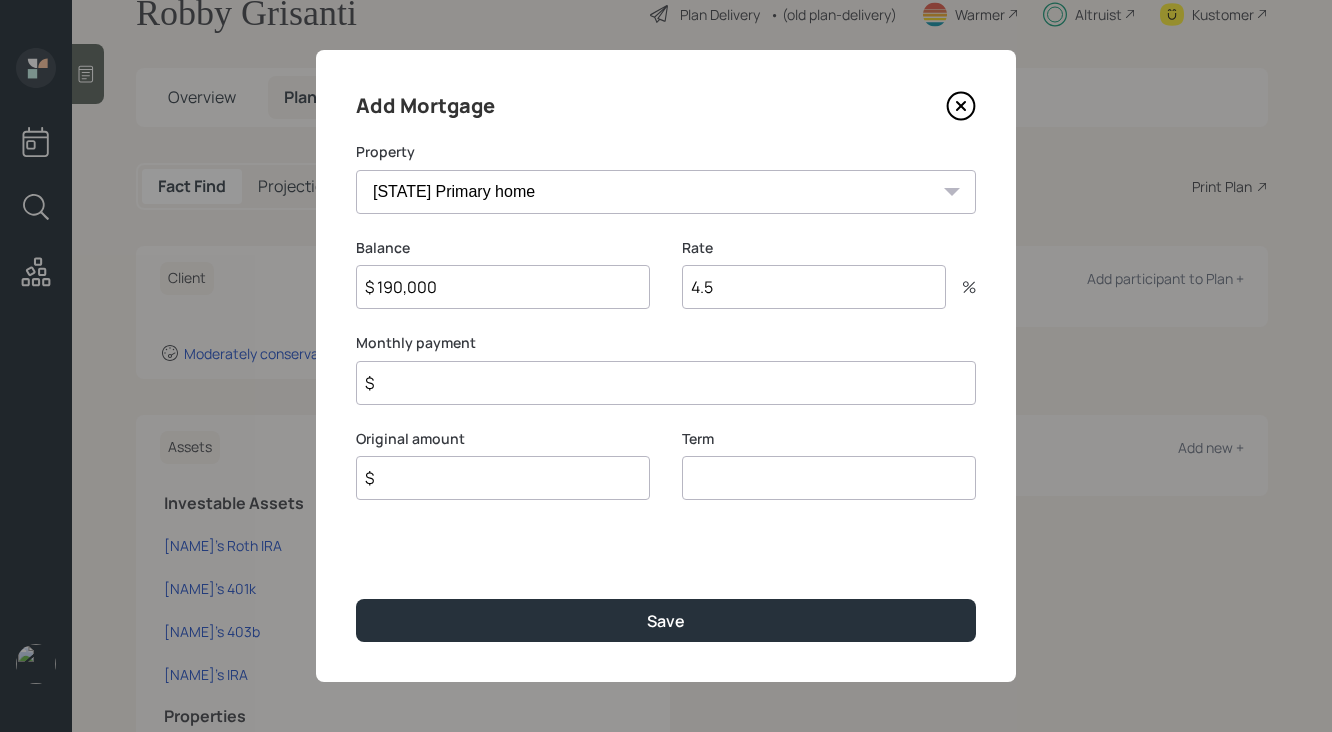 type on "4.5" 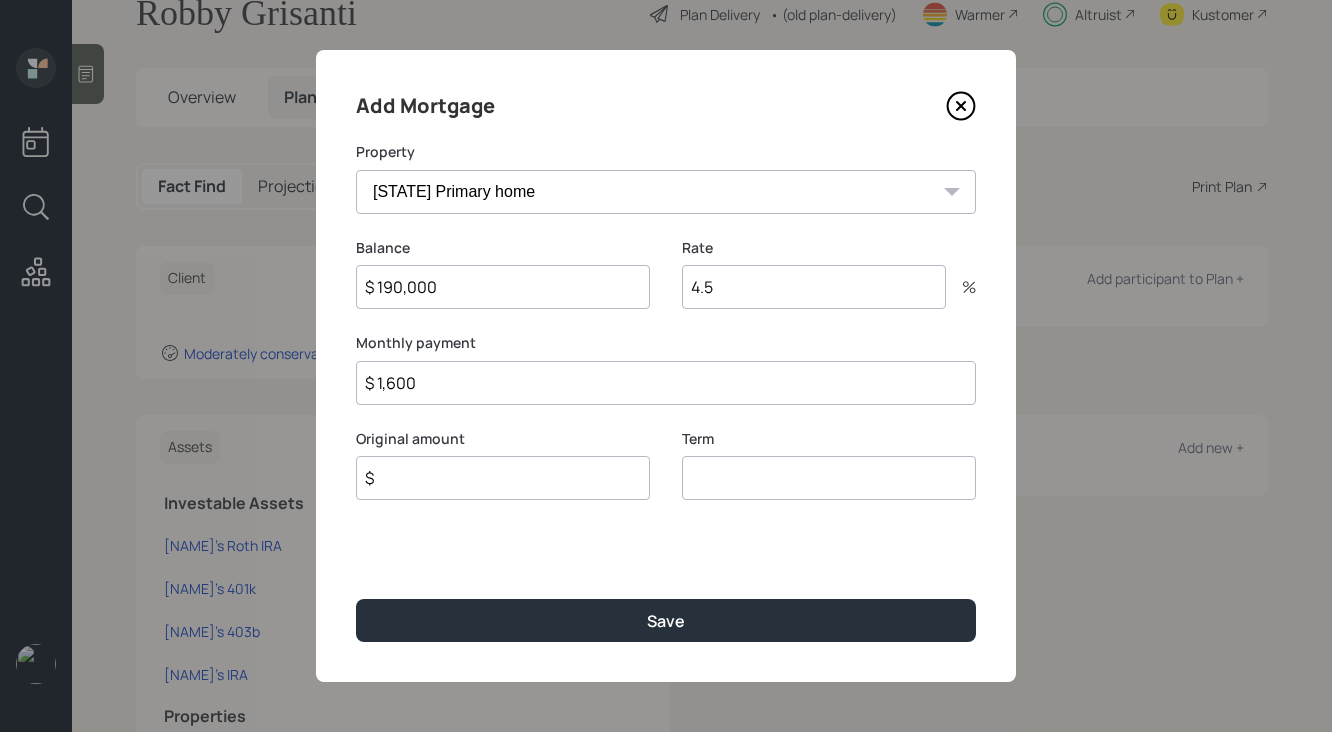 type on "$ 1,600" 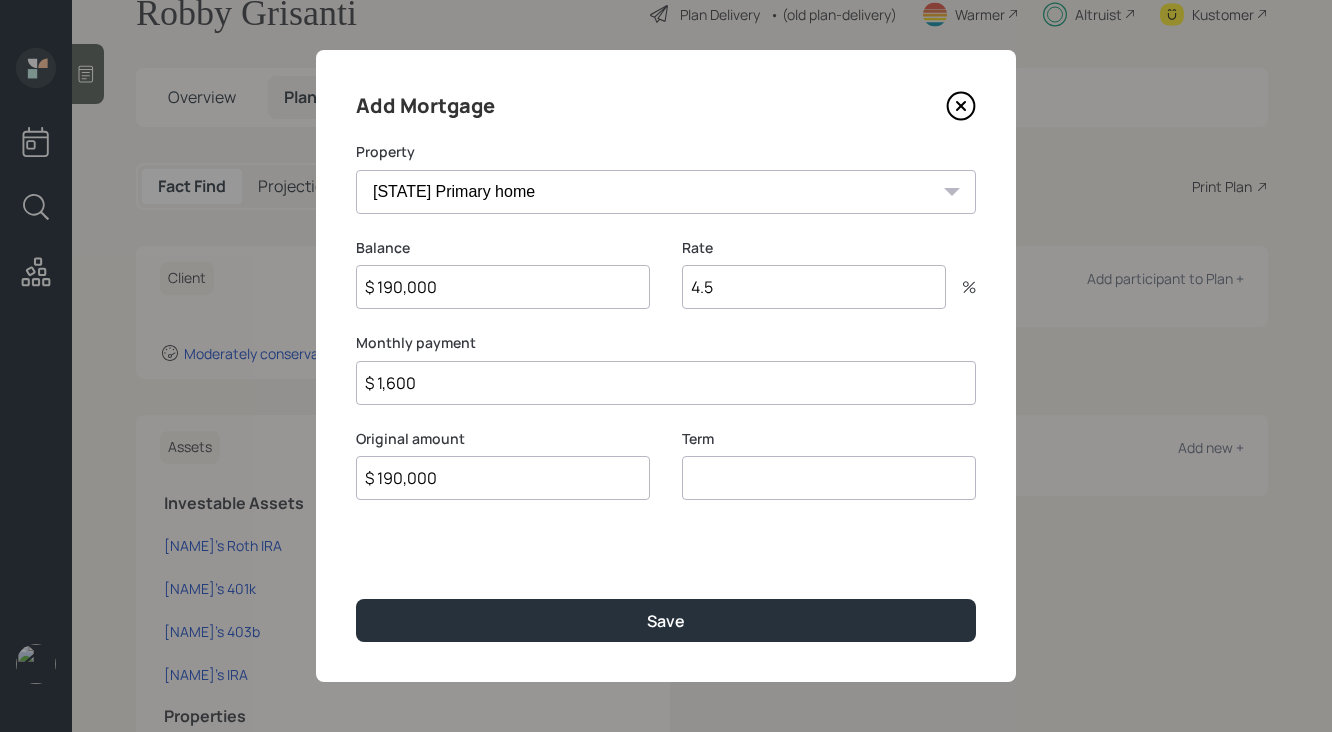 type on "$ 190,000" 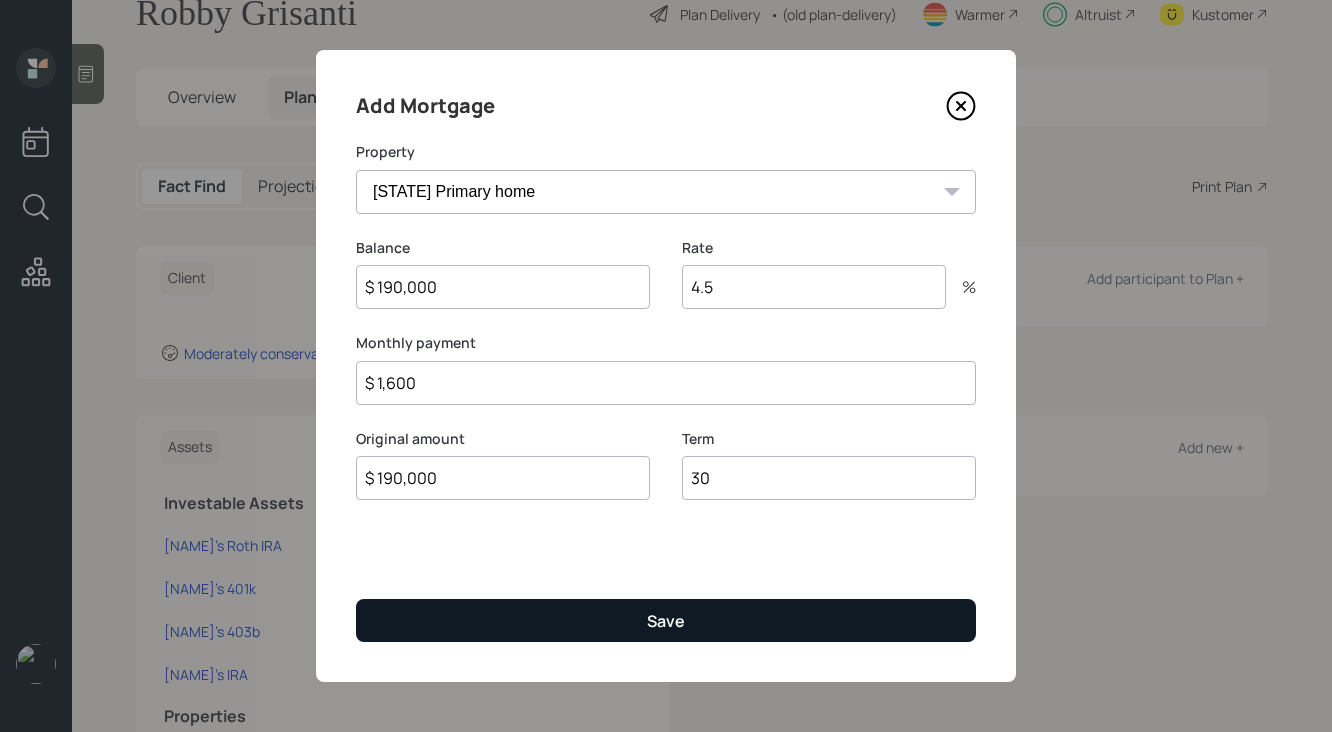type on "30" 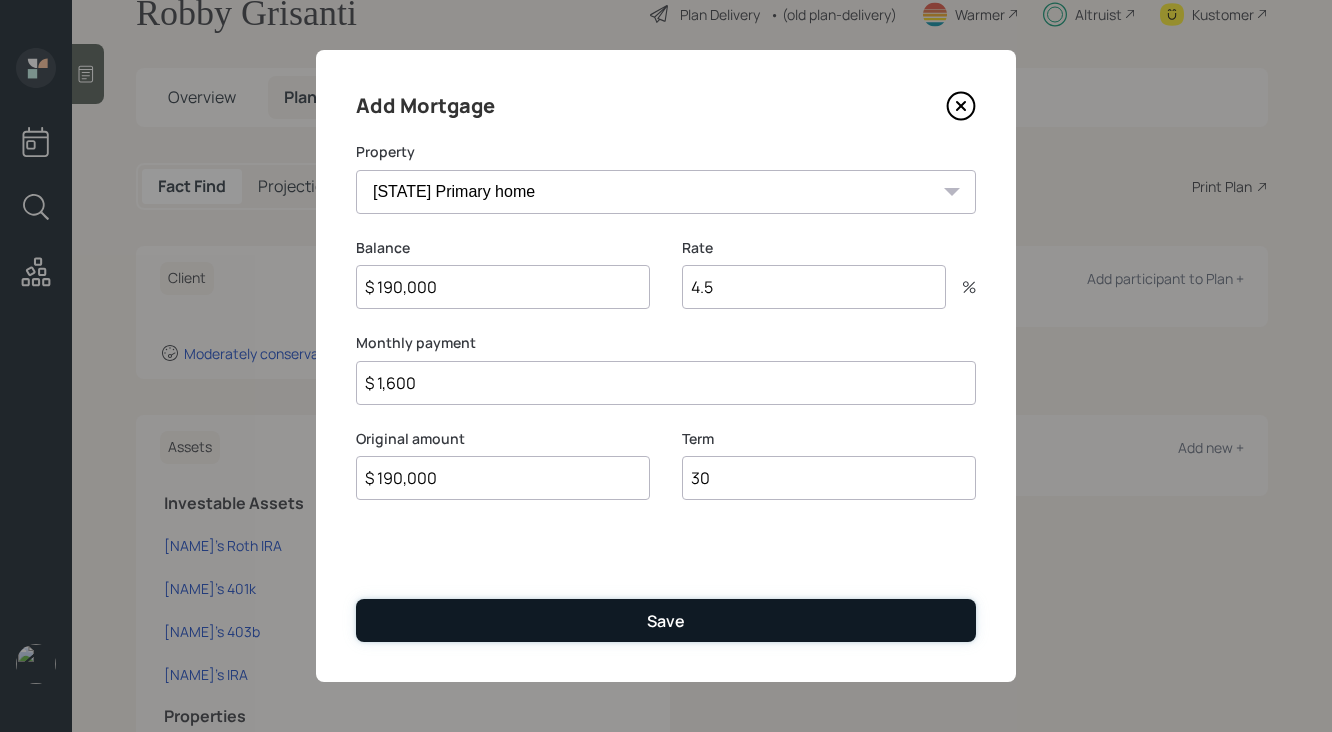 click on "Save" at bounding box center [666, 620] 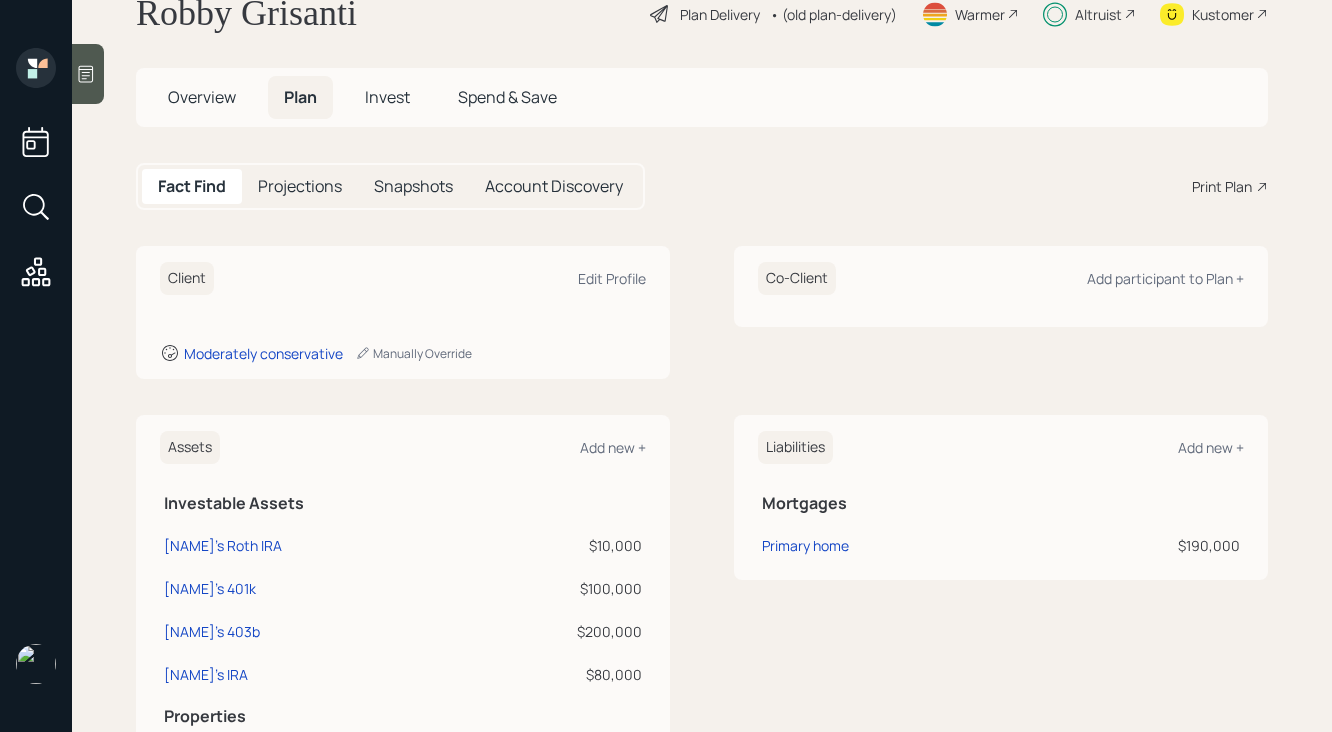 click on "Liabilities Add new +" at bounding box center (403, 278) 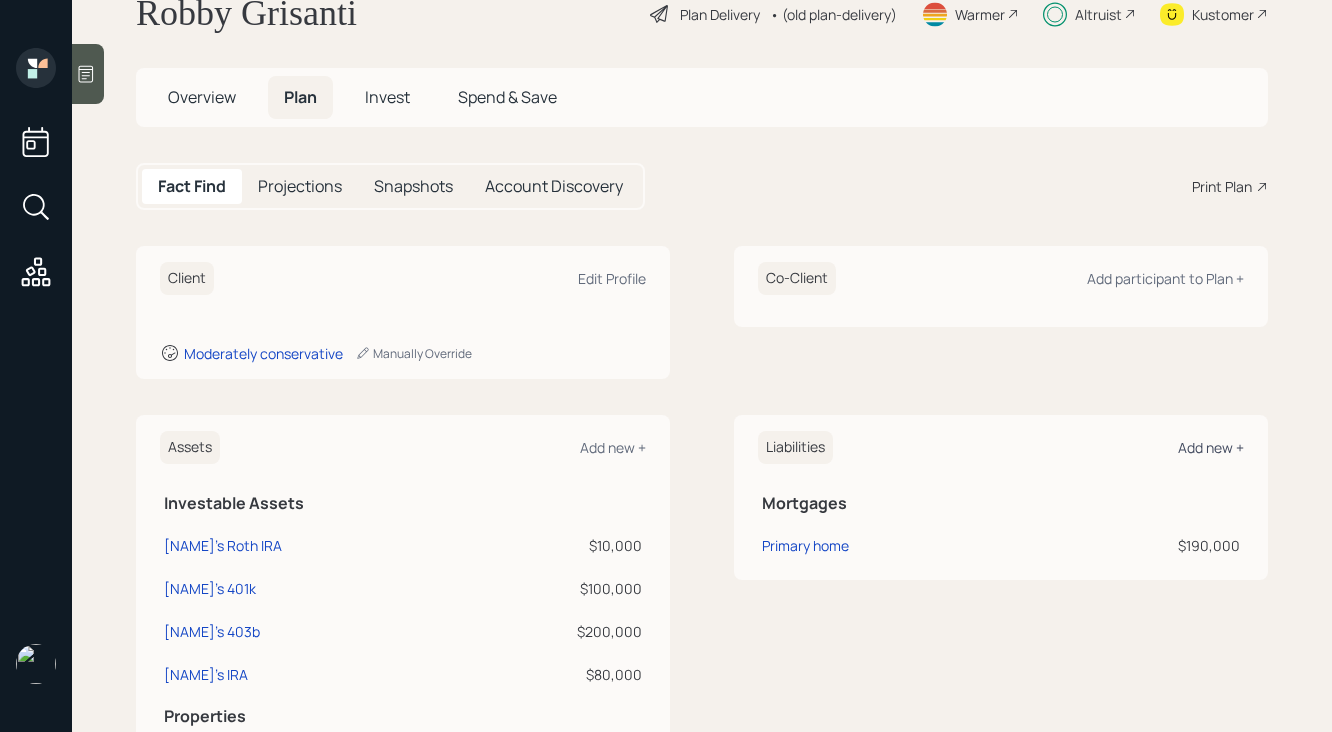 click on "Add new +" at bounding box center (612, 278) 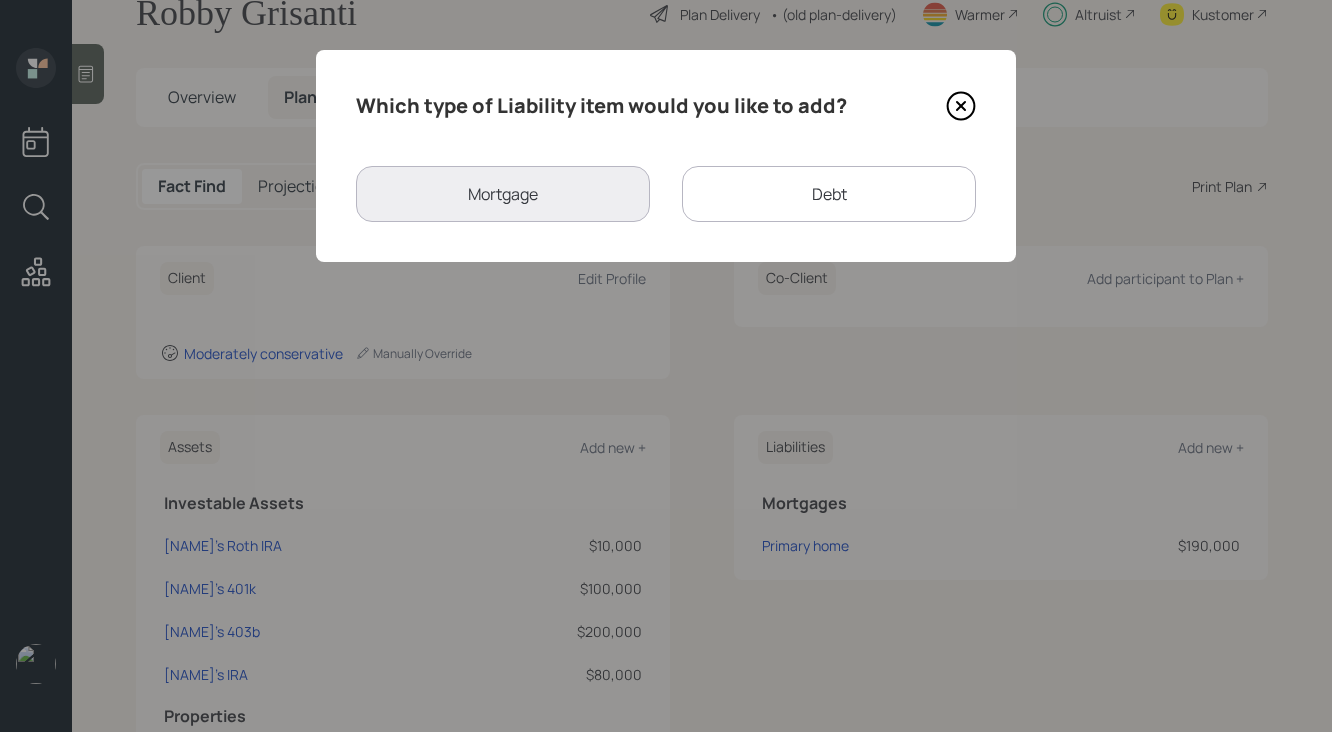 click on "Debt" at bounding box center (829, 194) 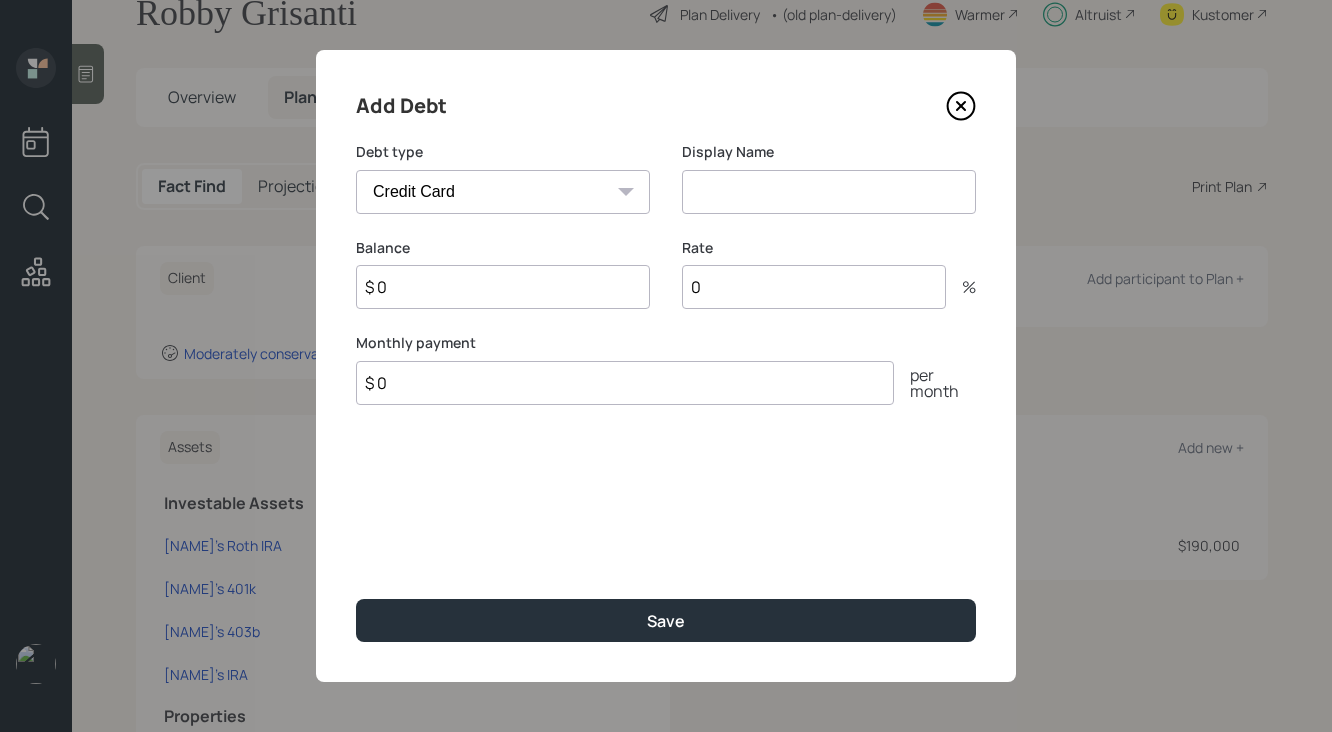 click at bounding box center (829, 192) 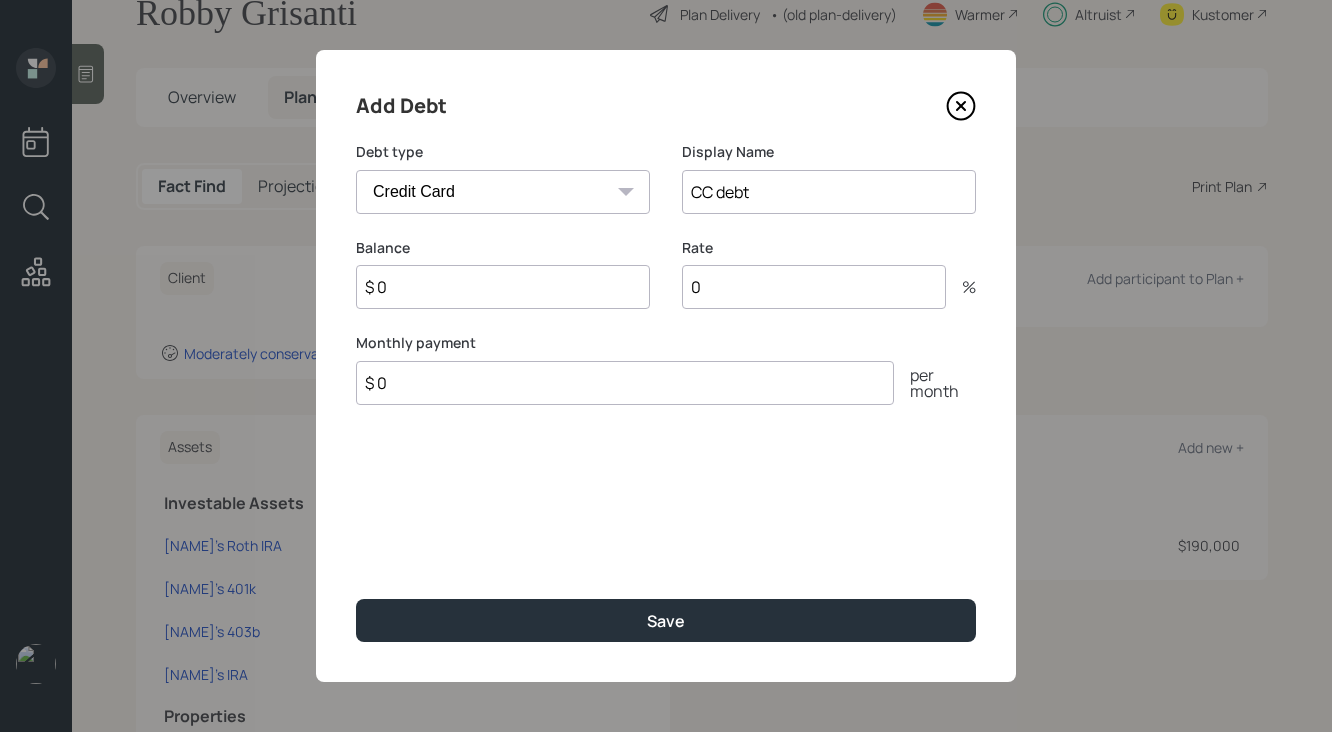 type on "CC debt" 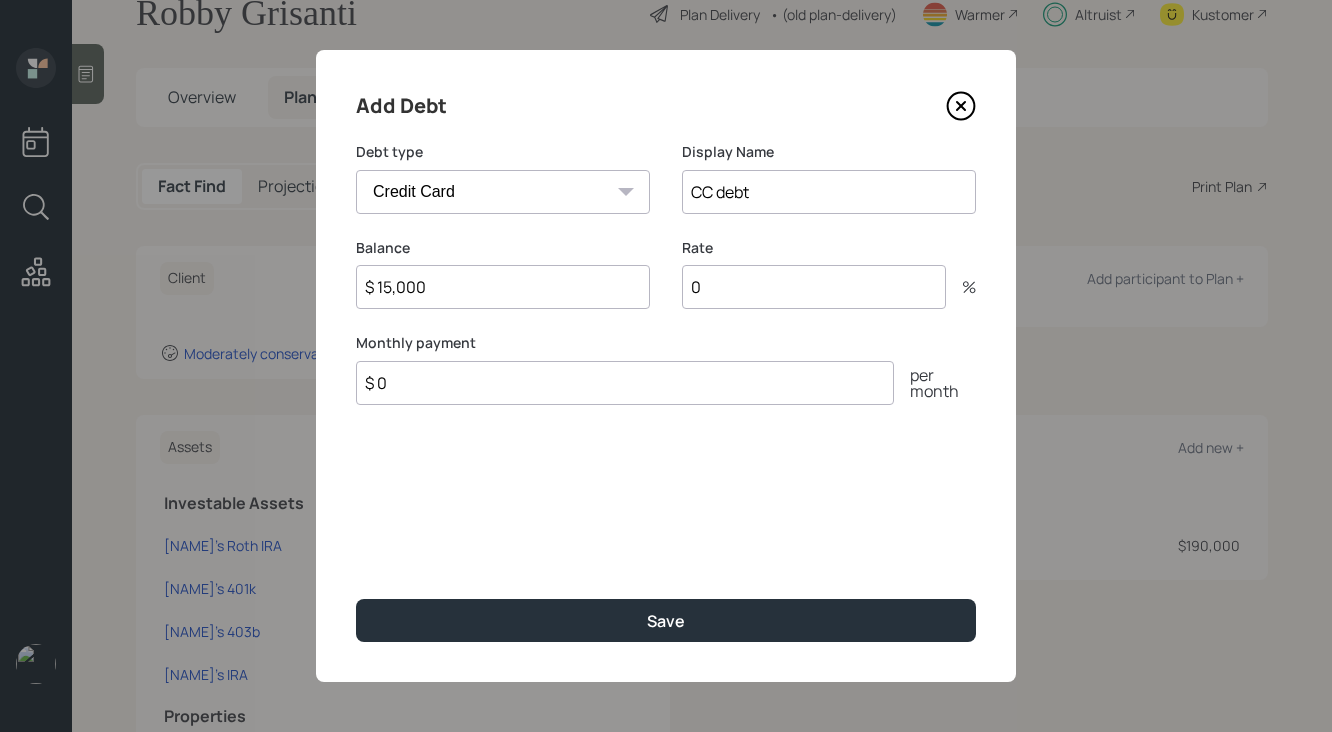 type on "$ 15,000" 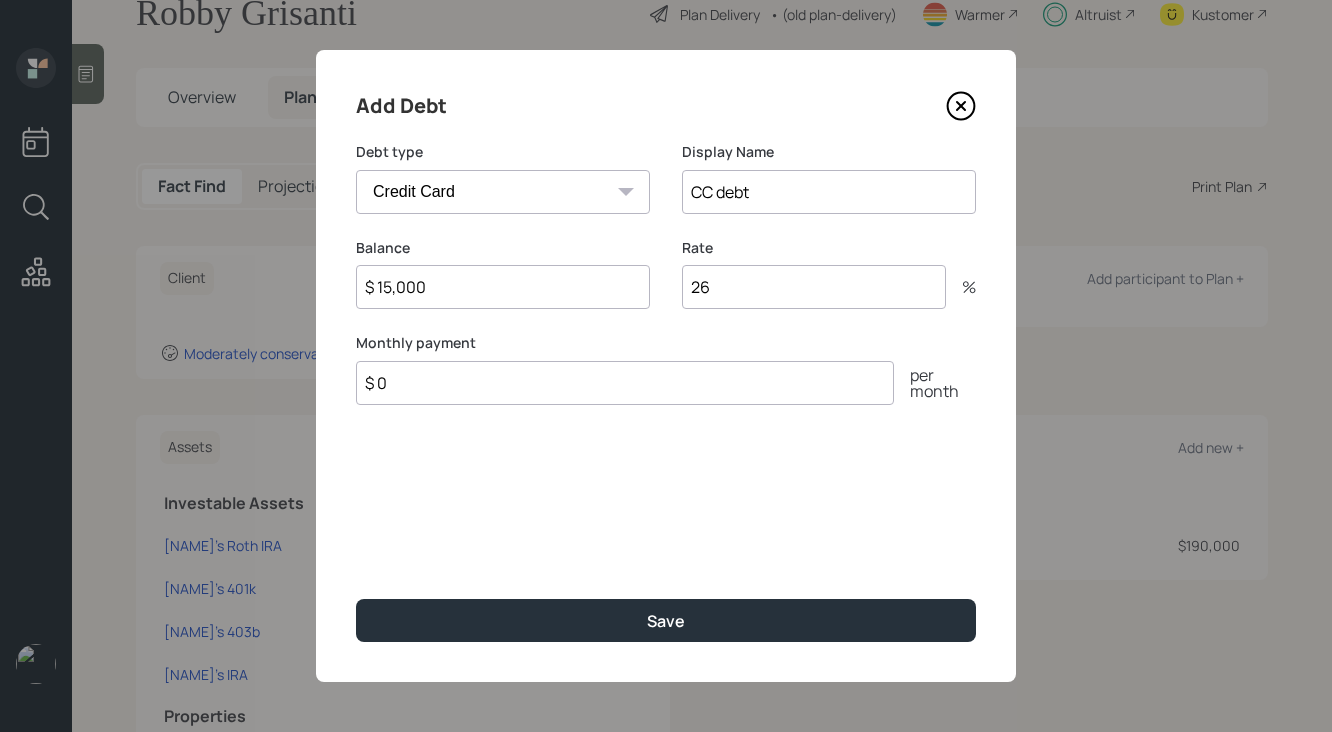 type on "26" 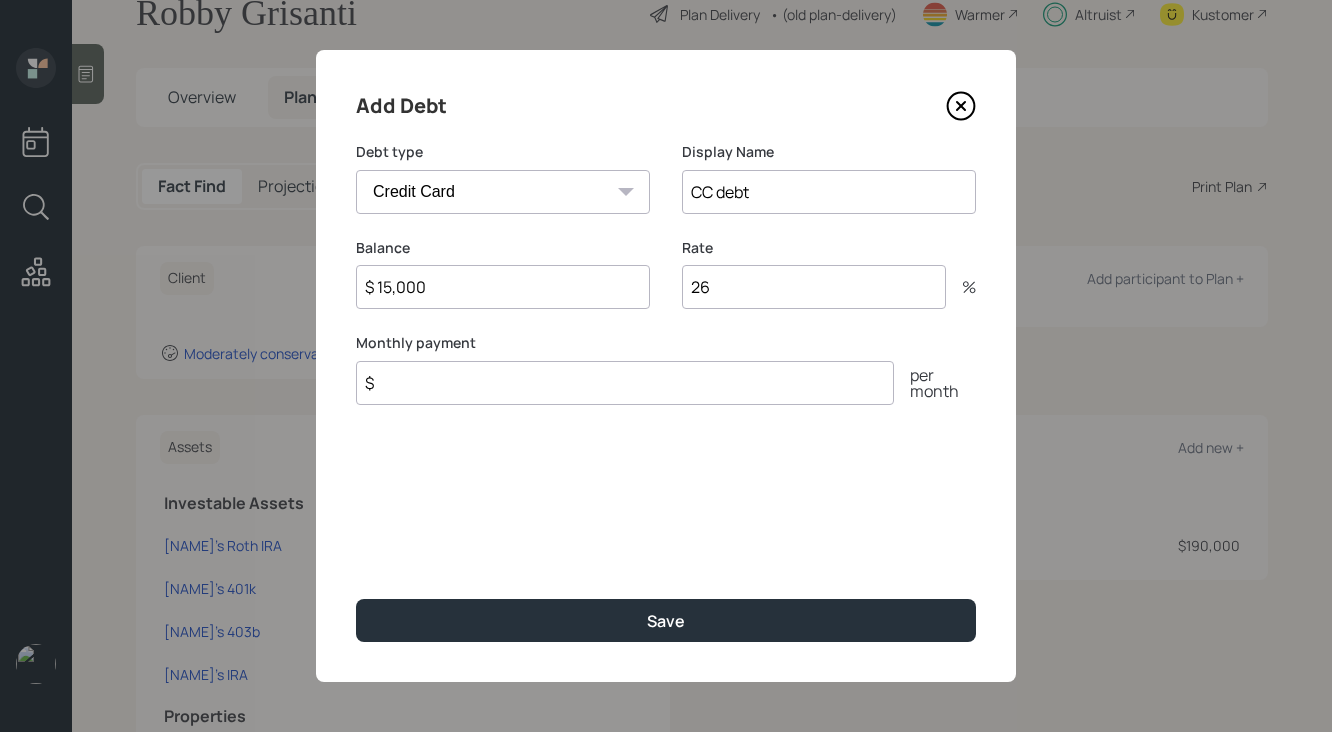type on "$" 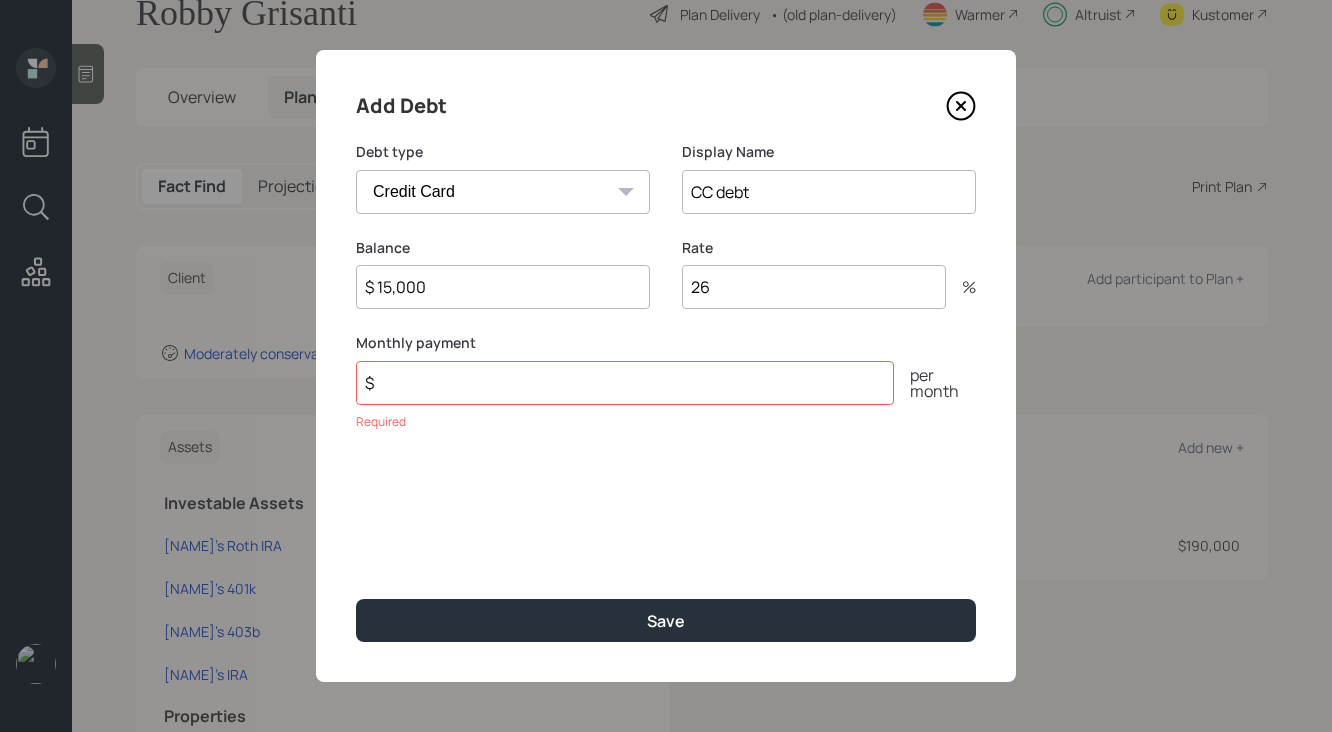 click at bounding box center [961, 106] 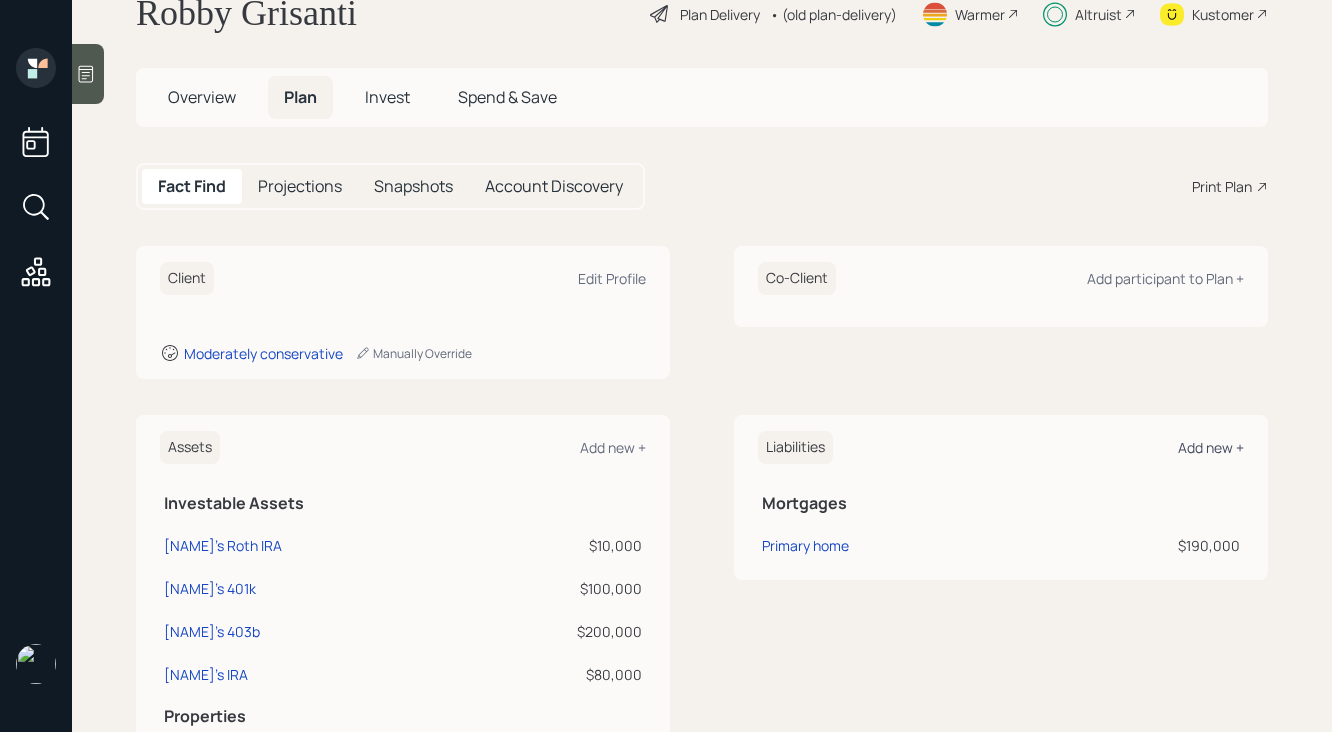 click on "Add new +" at bounding box center [612, 278] 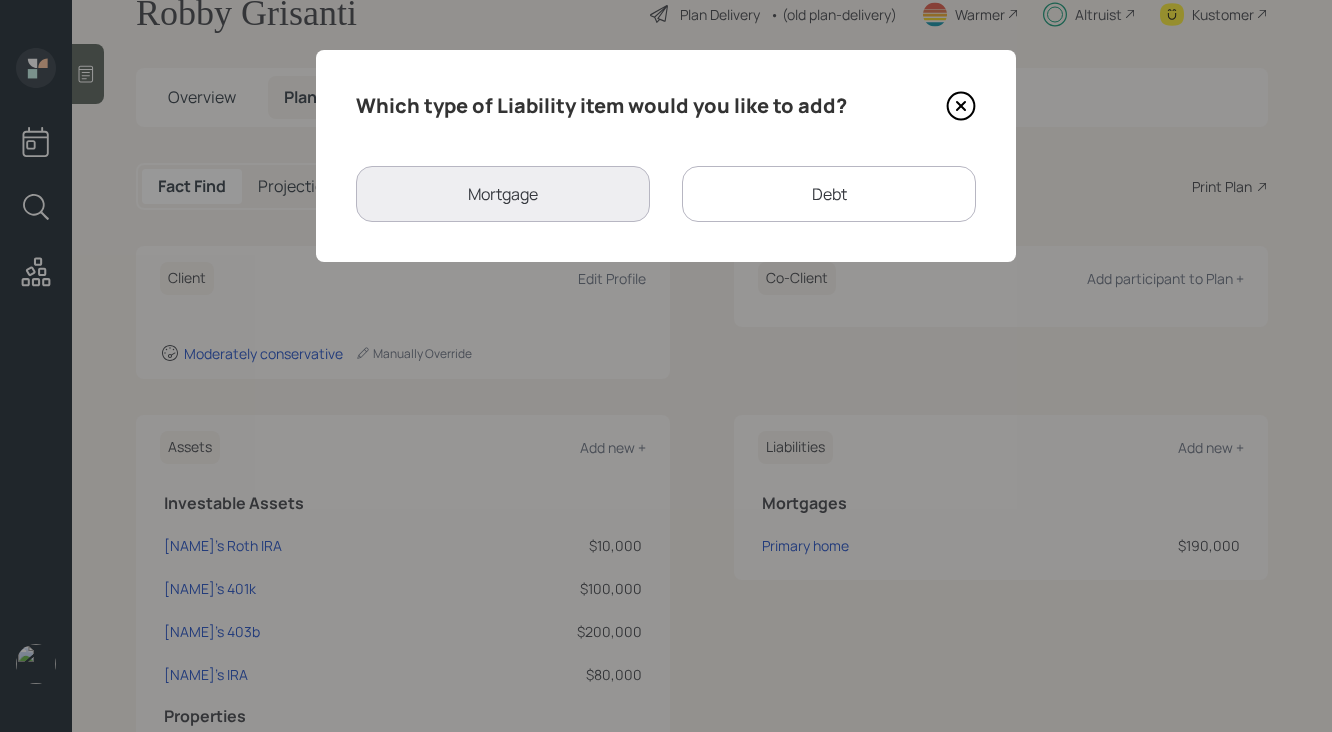 click on "Debt" at bounding box center [829, 194] 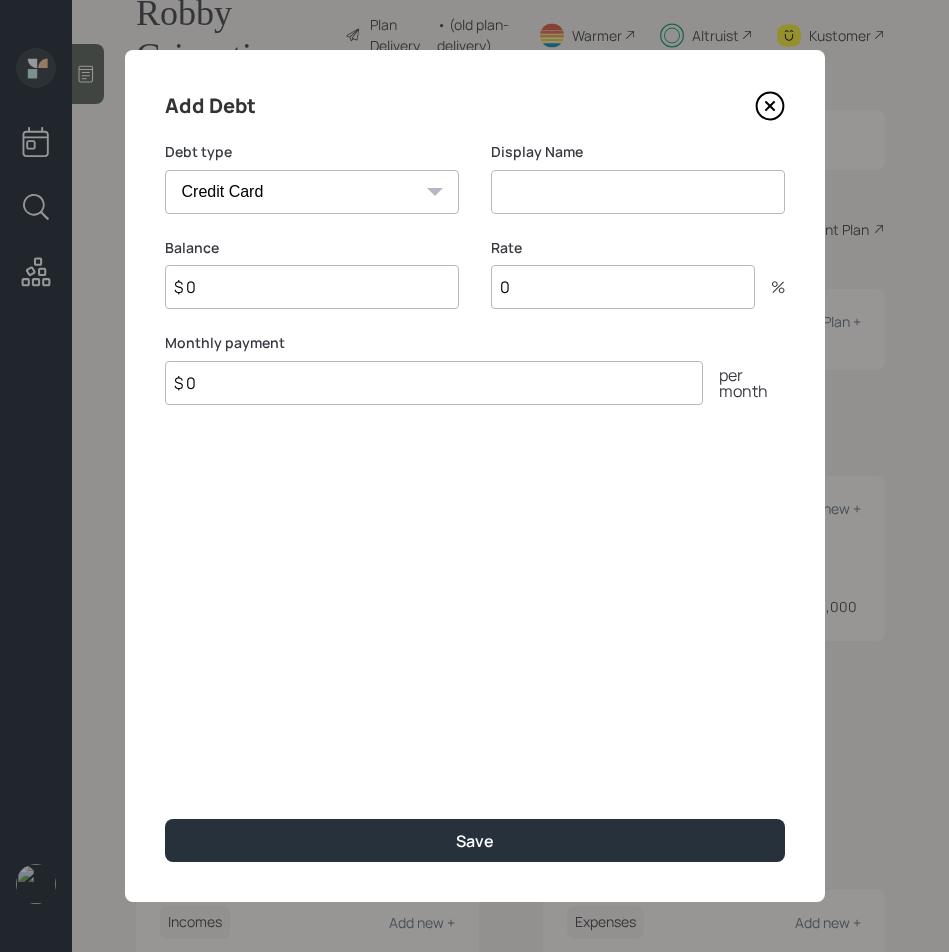 click on "Car Credit Card Medical Student Other" at bounding box center (312, 192) 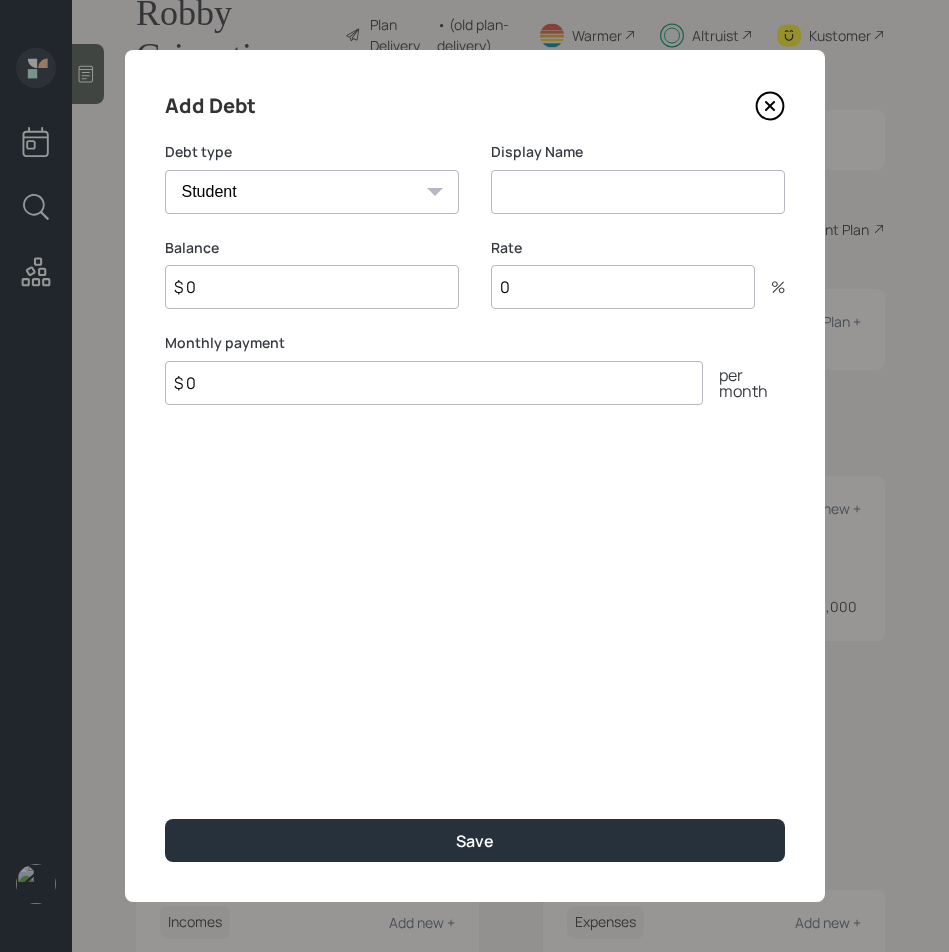 click at bounding box center (638, 192) 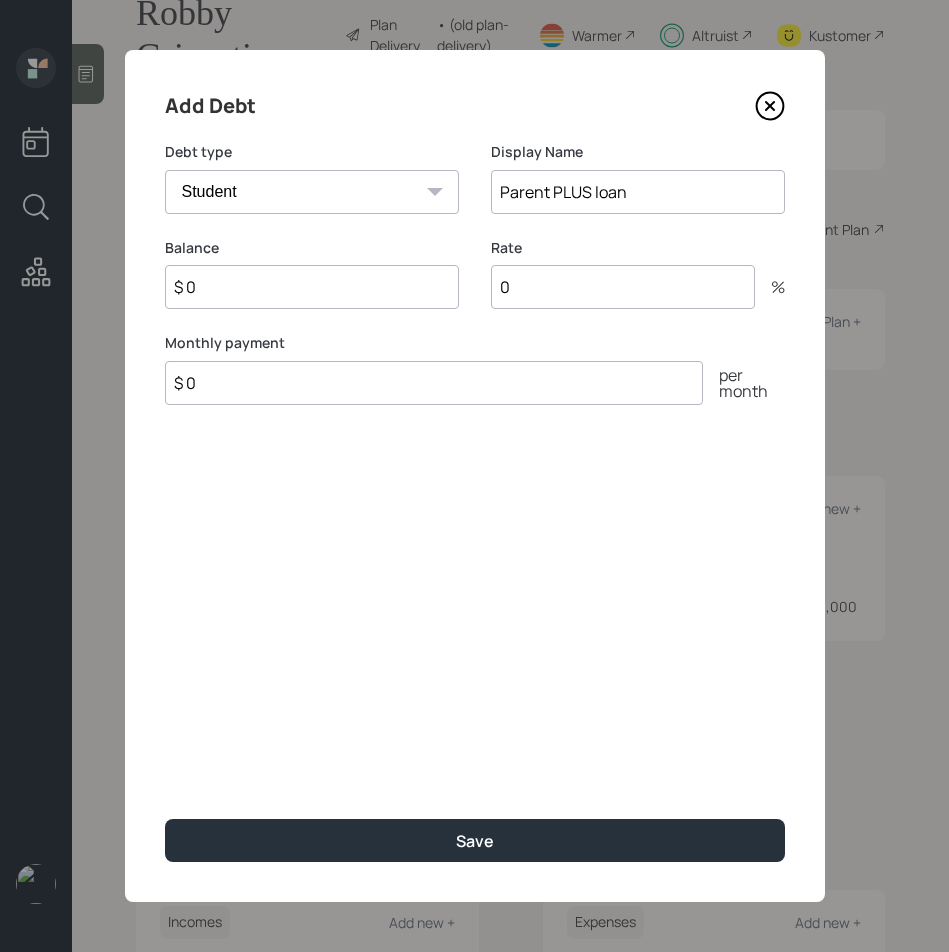 type on "Parent PLUS loan" 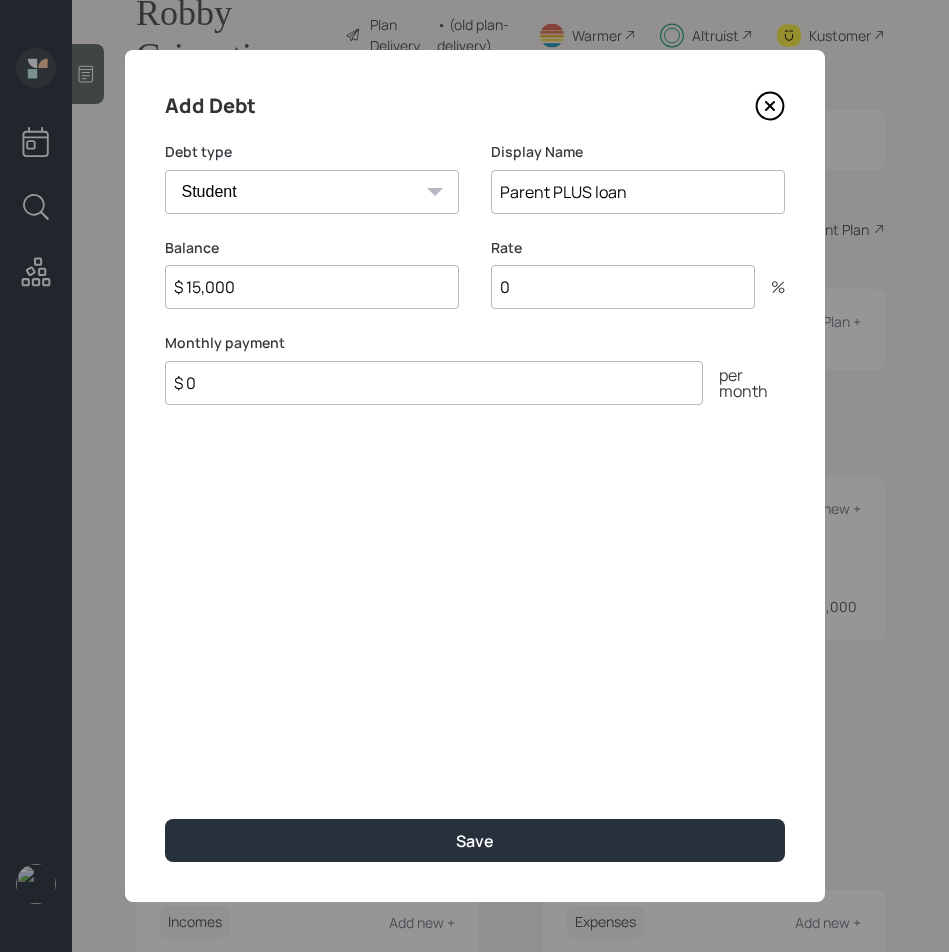 type on "$ 15,000" 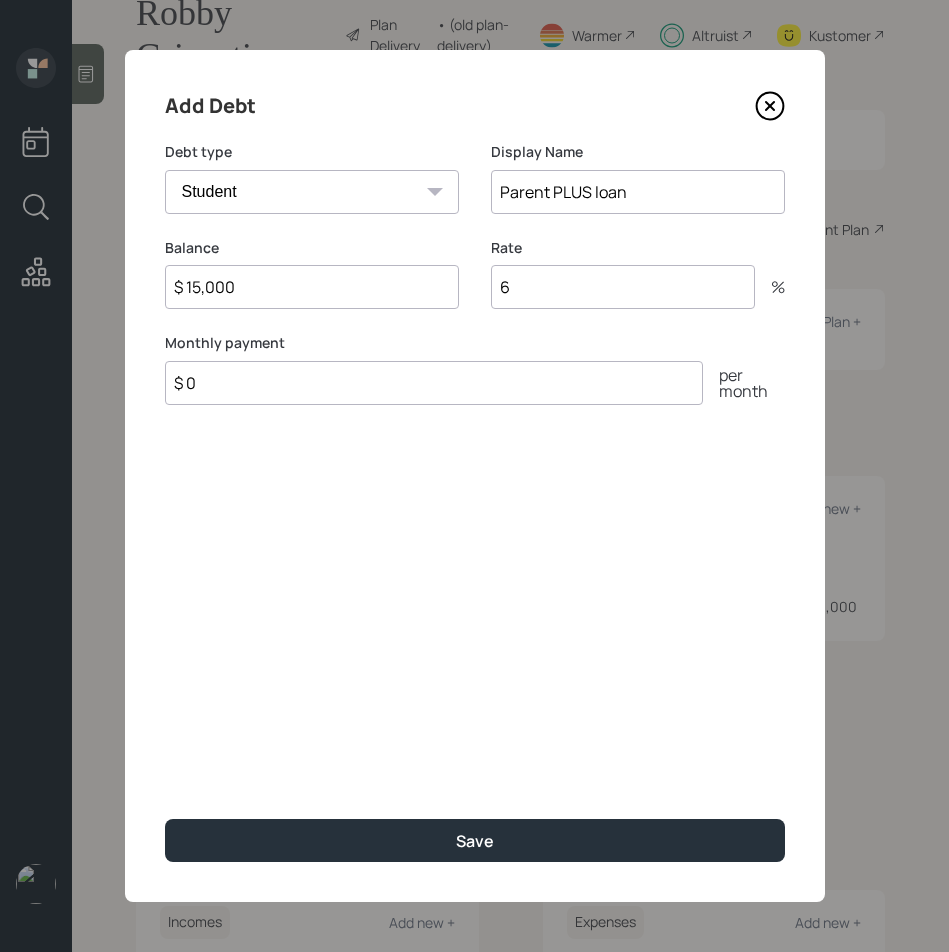 type on "6" 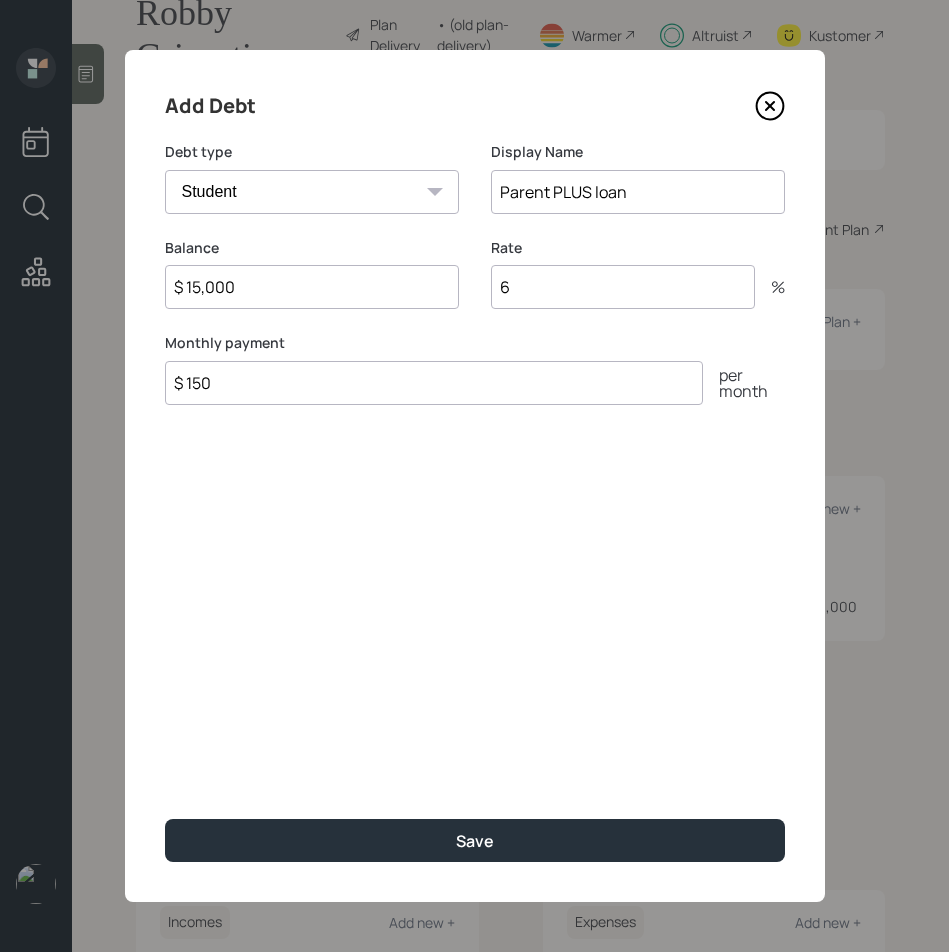 click on "$ 150" at bounding box center (434, 383) 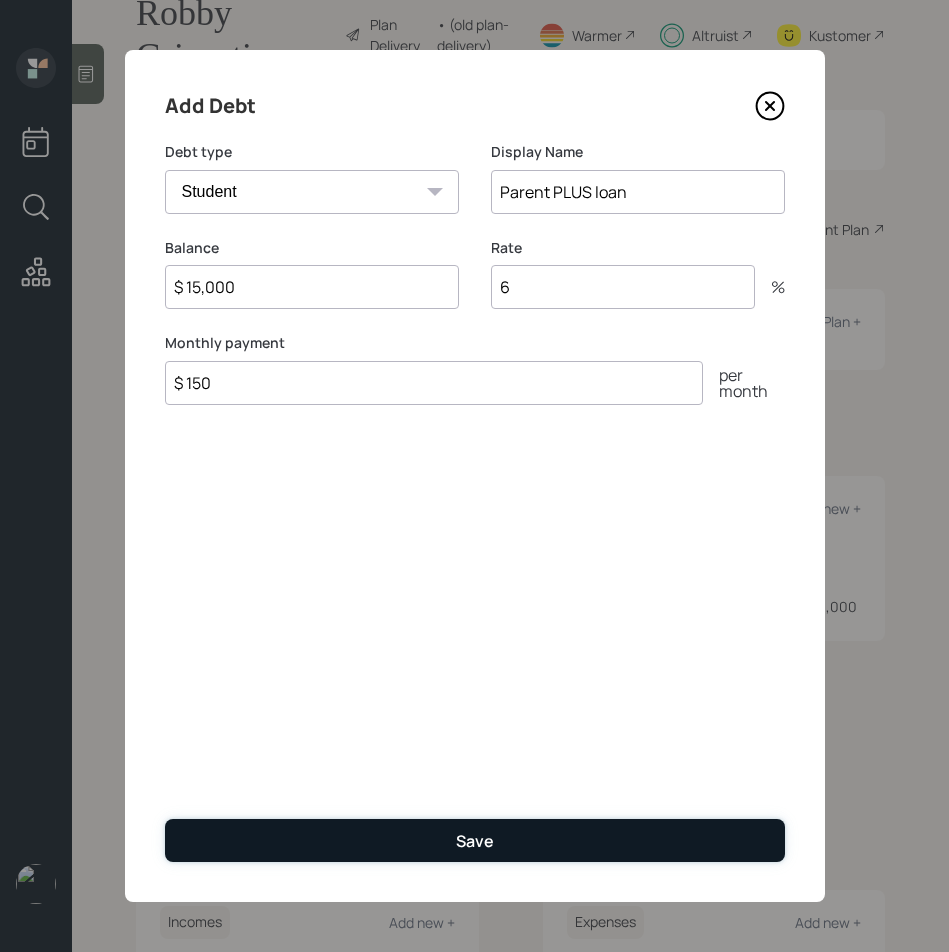 click on "Save" at bounding box center [475, 840] 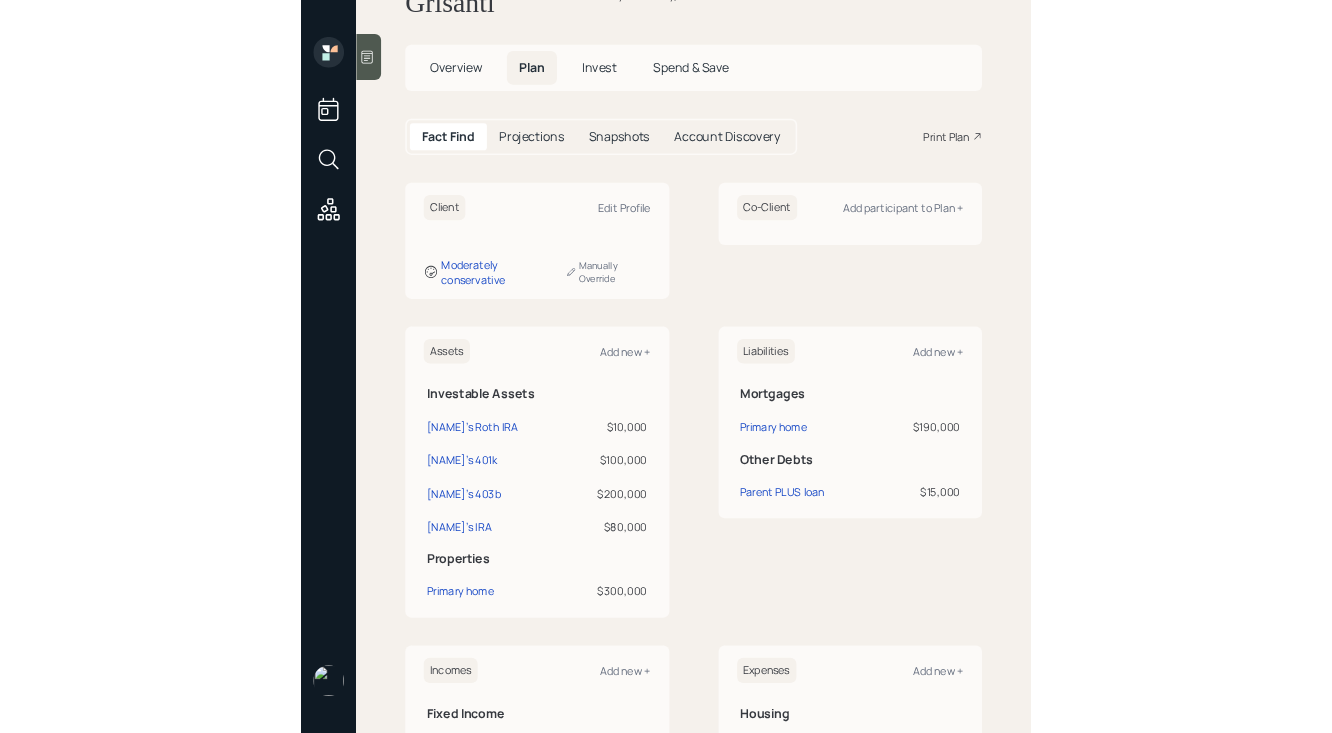 scroll, scrollTop: 122, scrollLeft: 0, axis: vertical 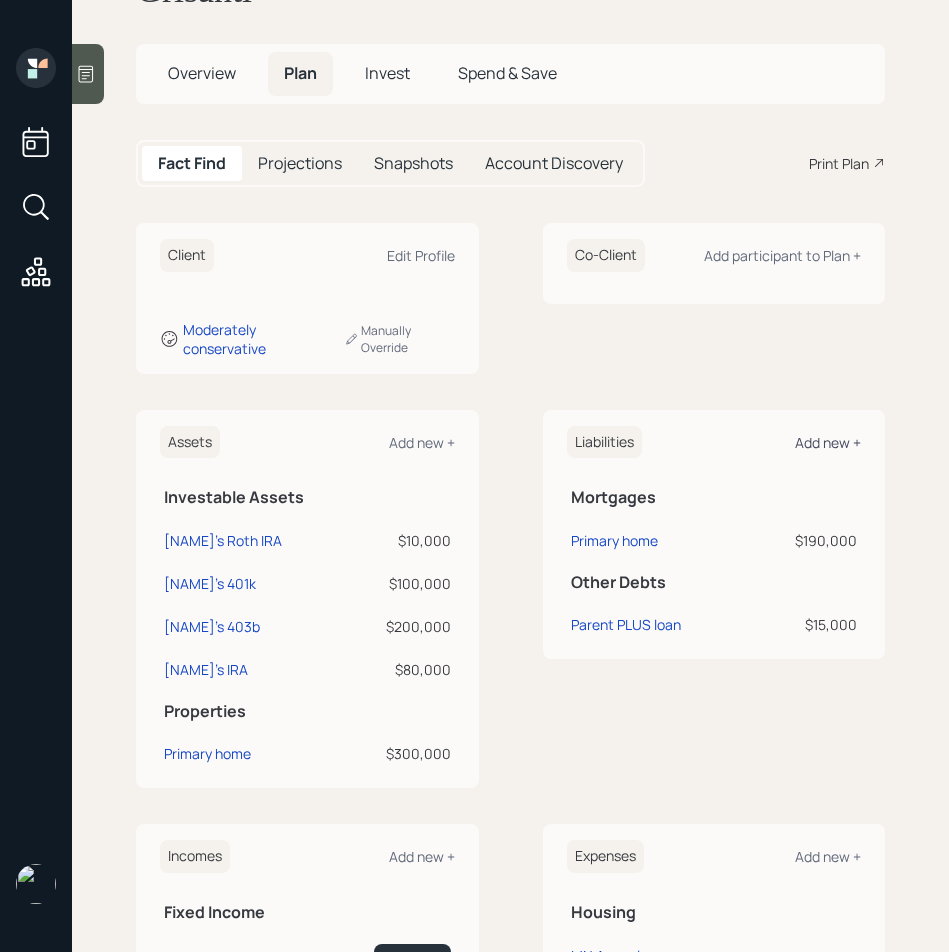 click on "Add new +" at bounding box center (421, 255) 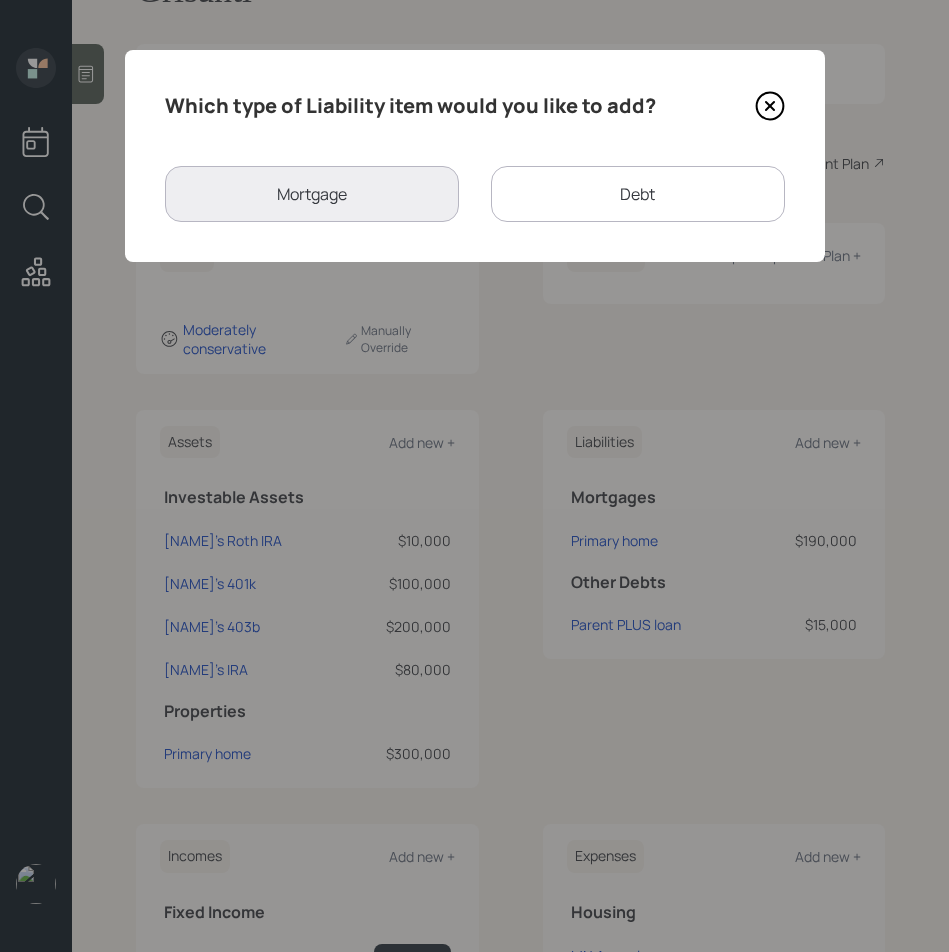 click on "Debt" at bounding box center [638, 194] 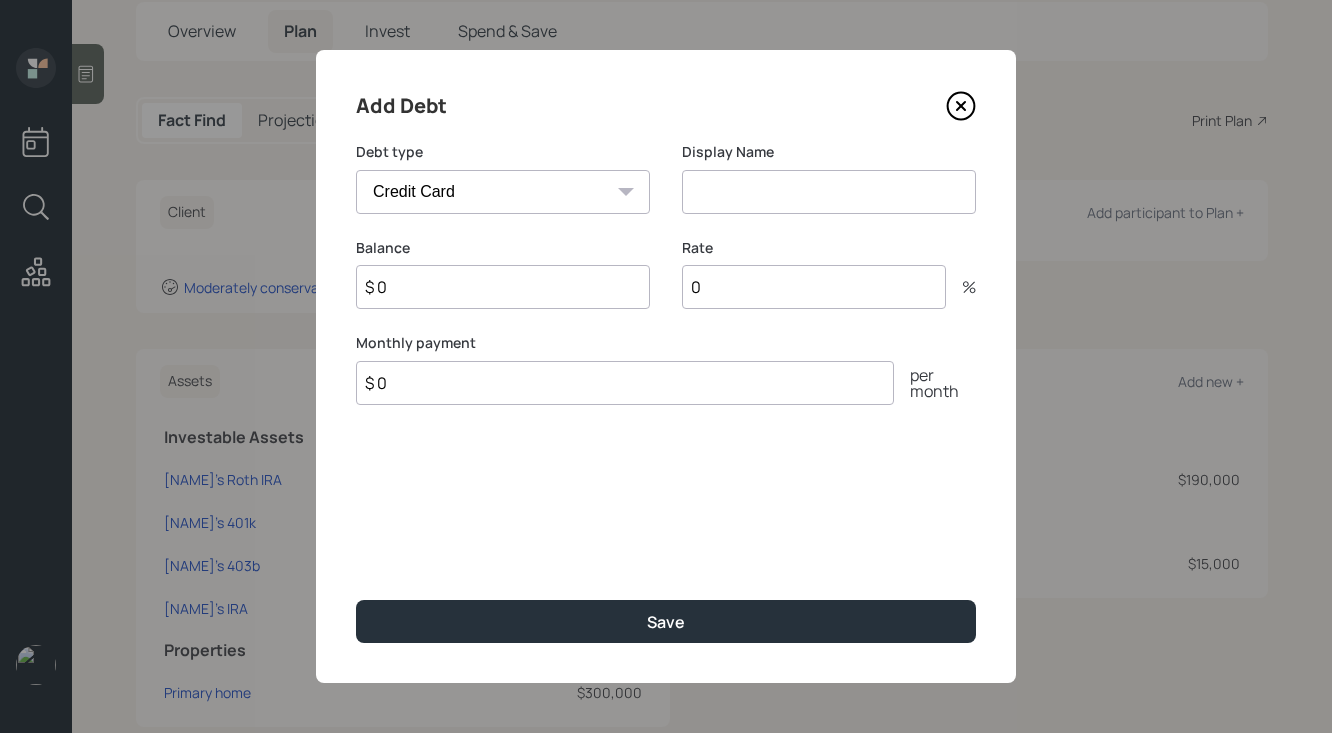 click on "Car Credit Card Medical Student Other" at bounding box center [503, 192] 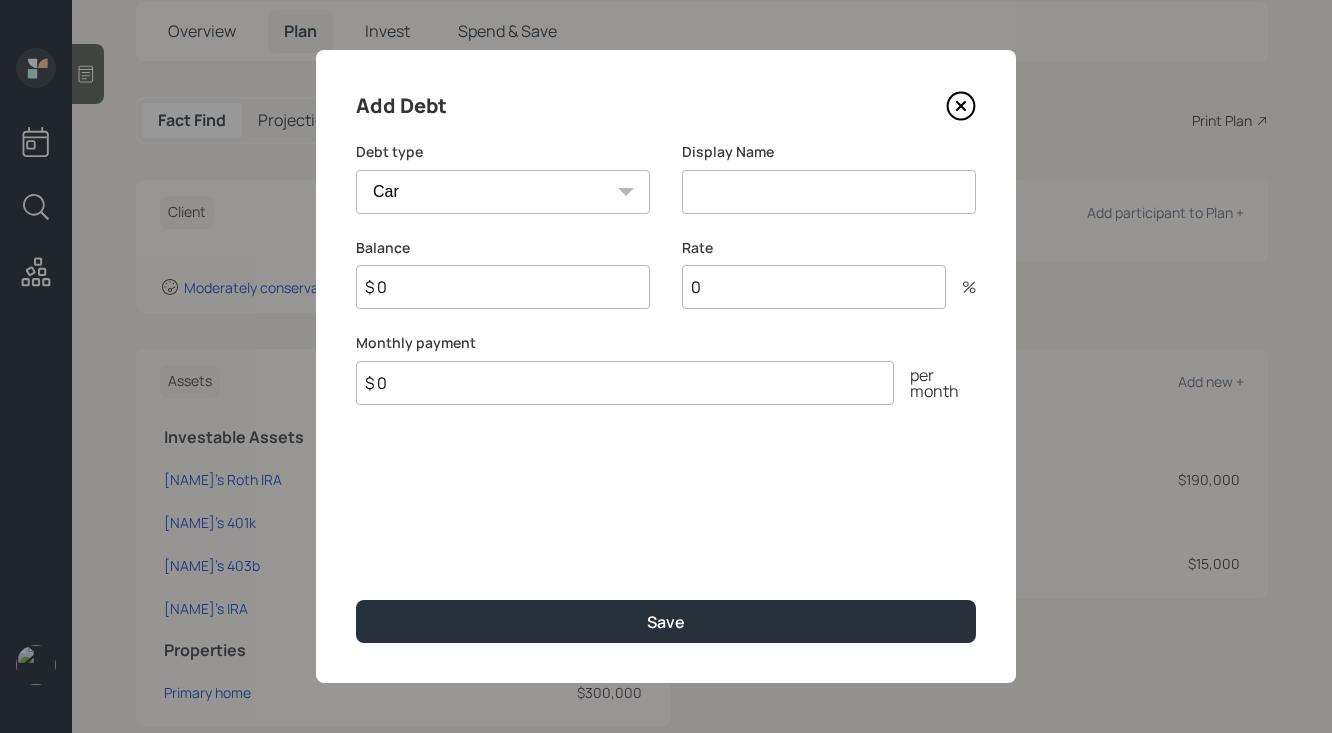 click at bounding box center (829, 192) 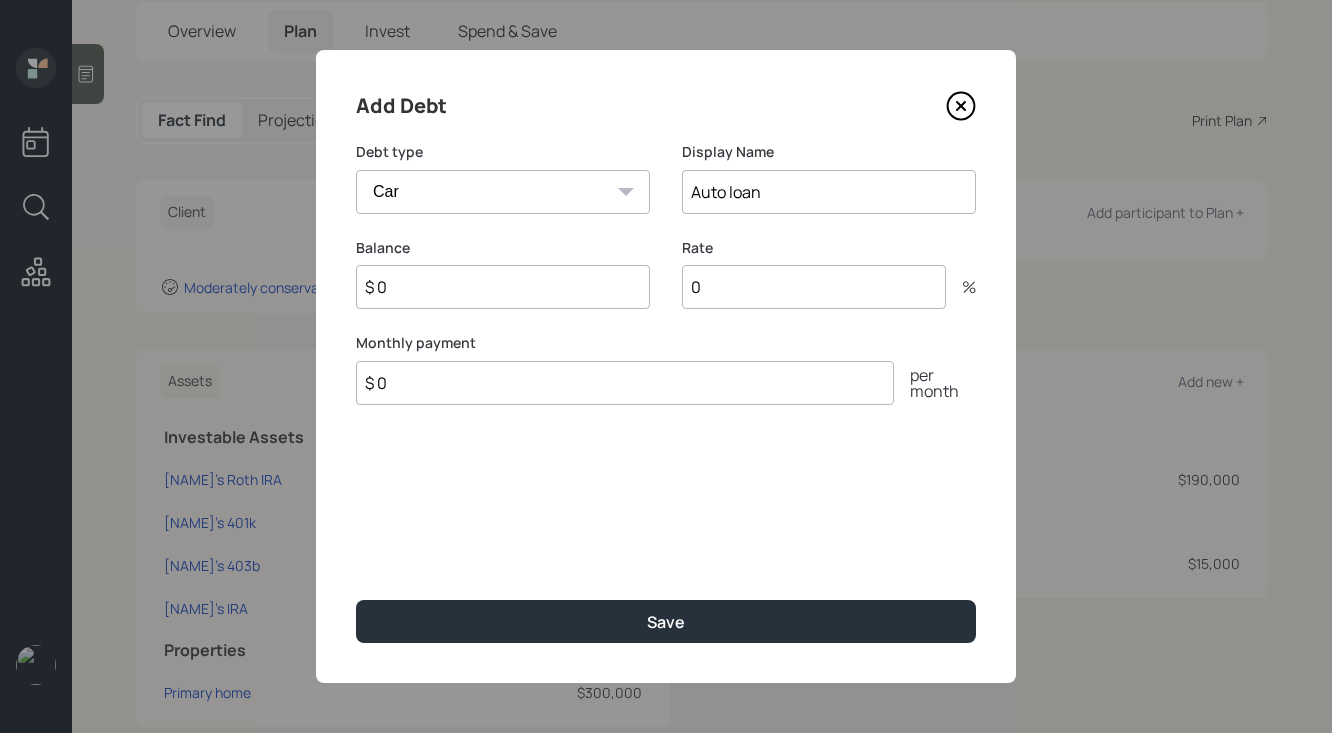type on "Auto loan" 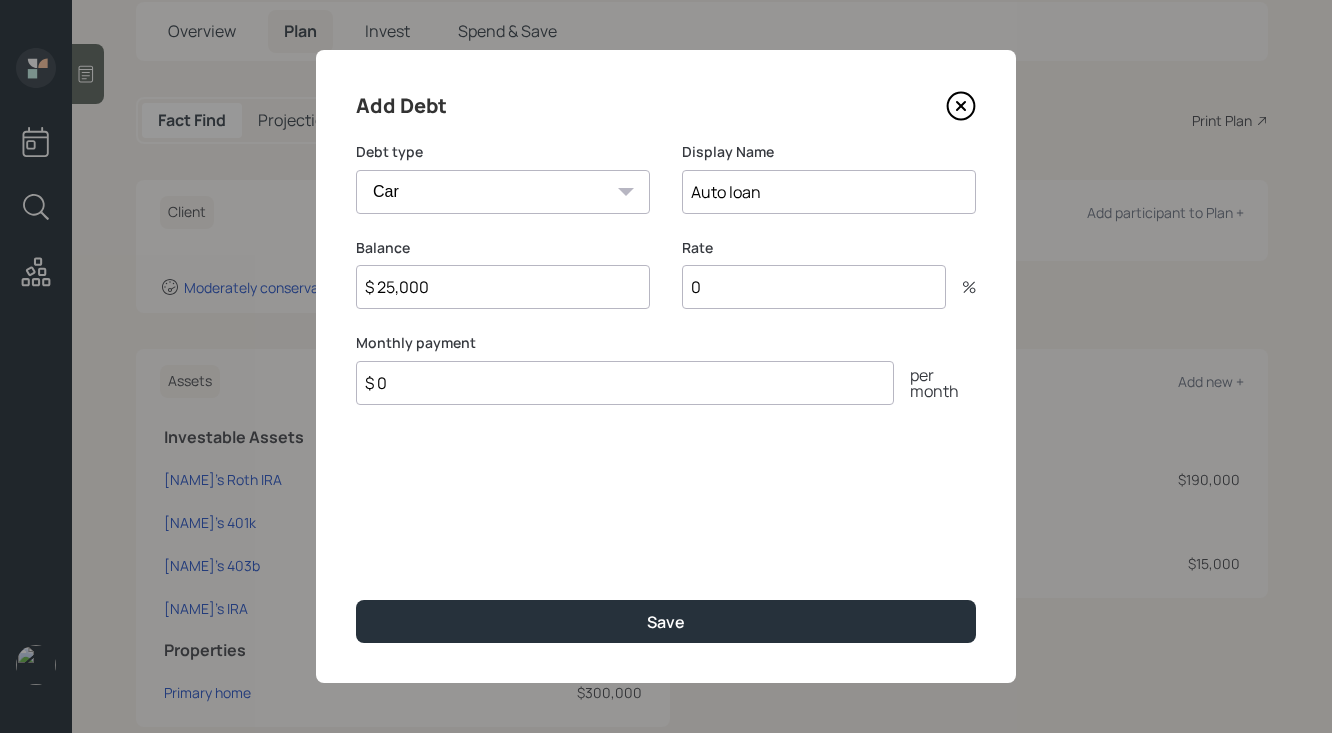 type on "$ 25,000" 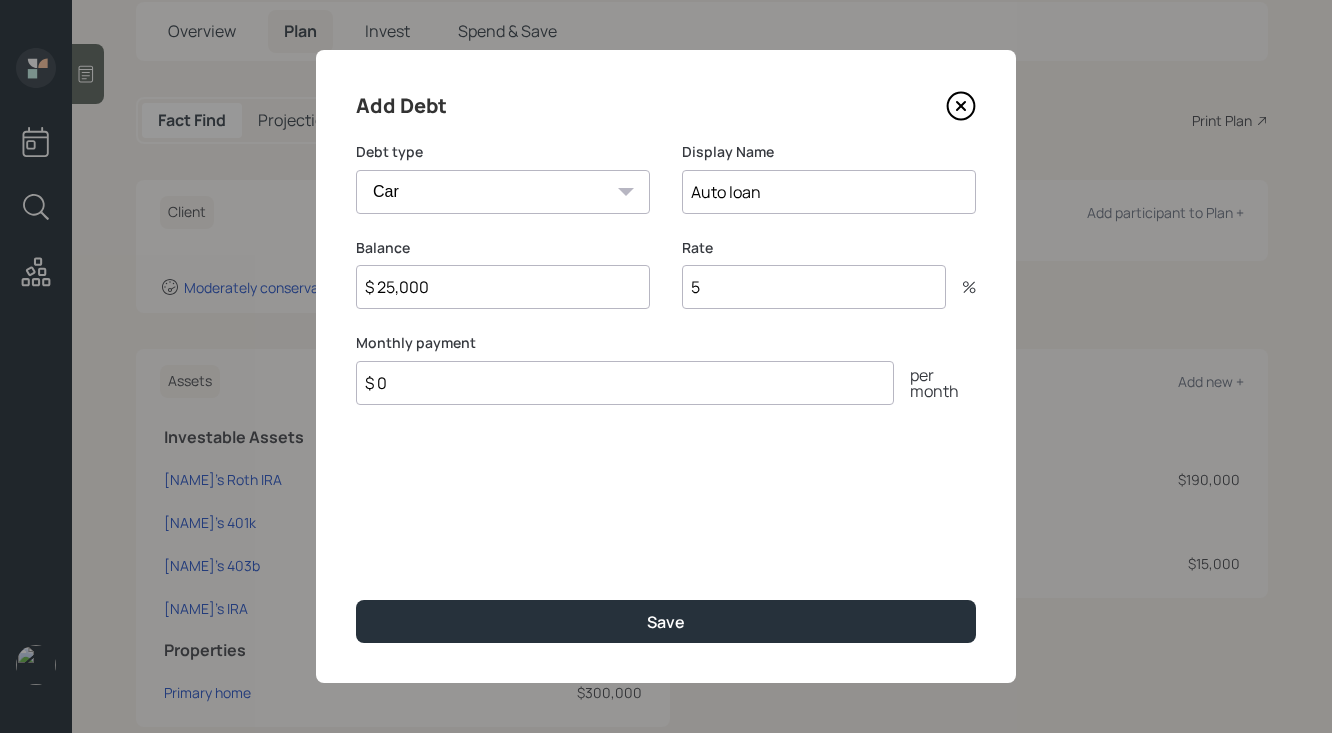 type on "5" 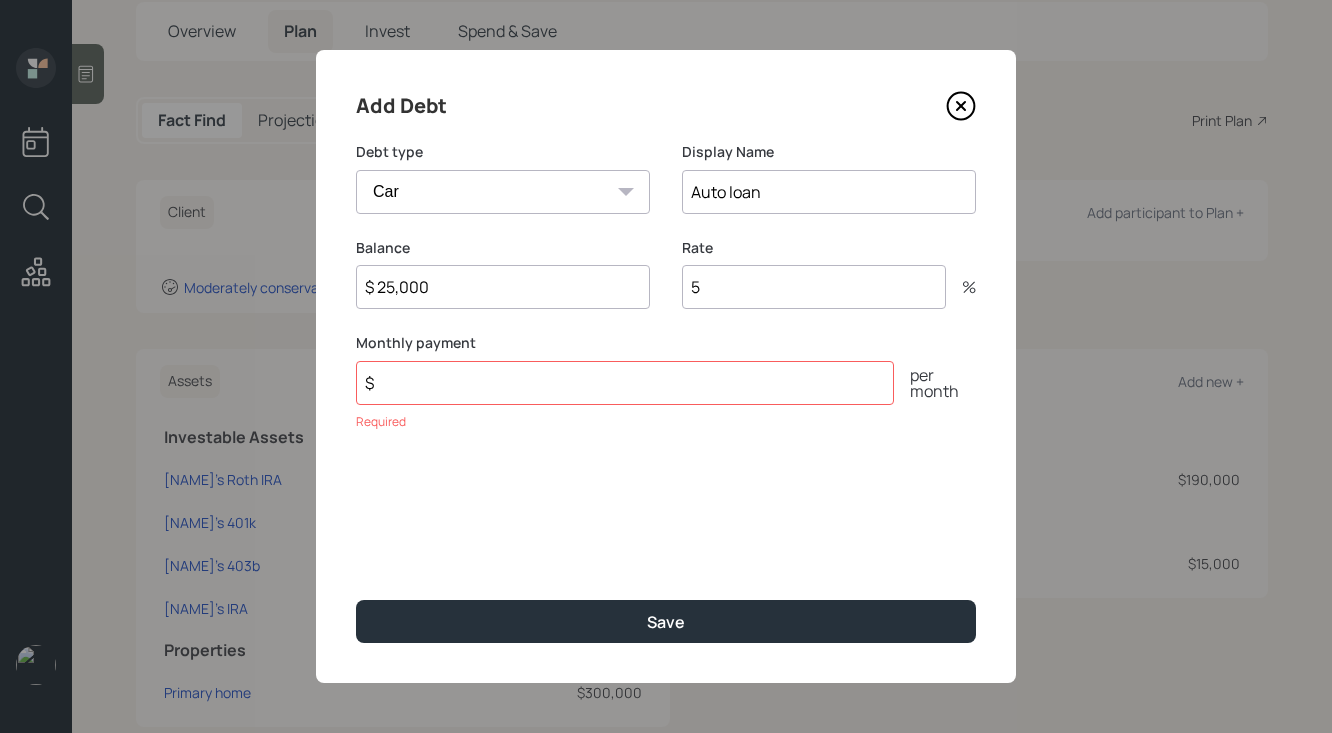 click on "$" at bounding box center (625, 383) 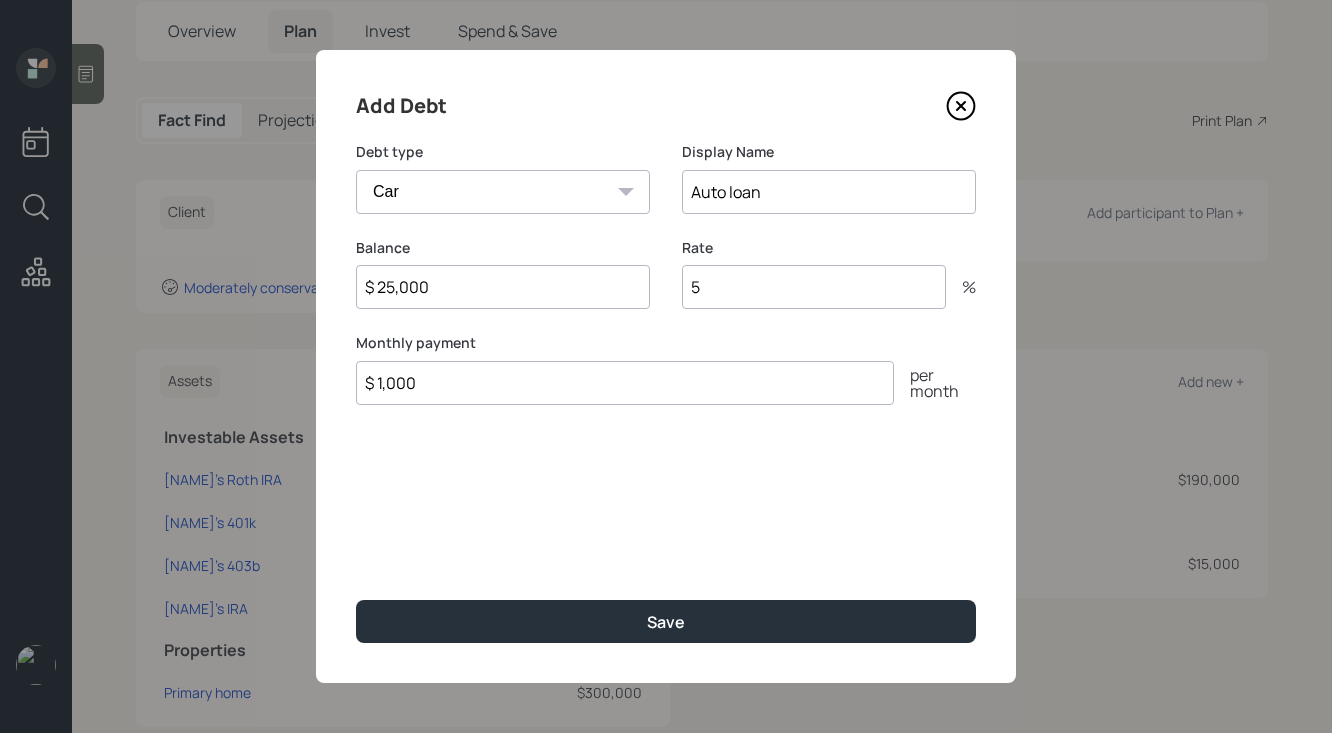 type on "$ 1,000" 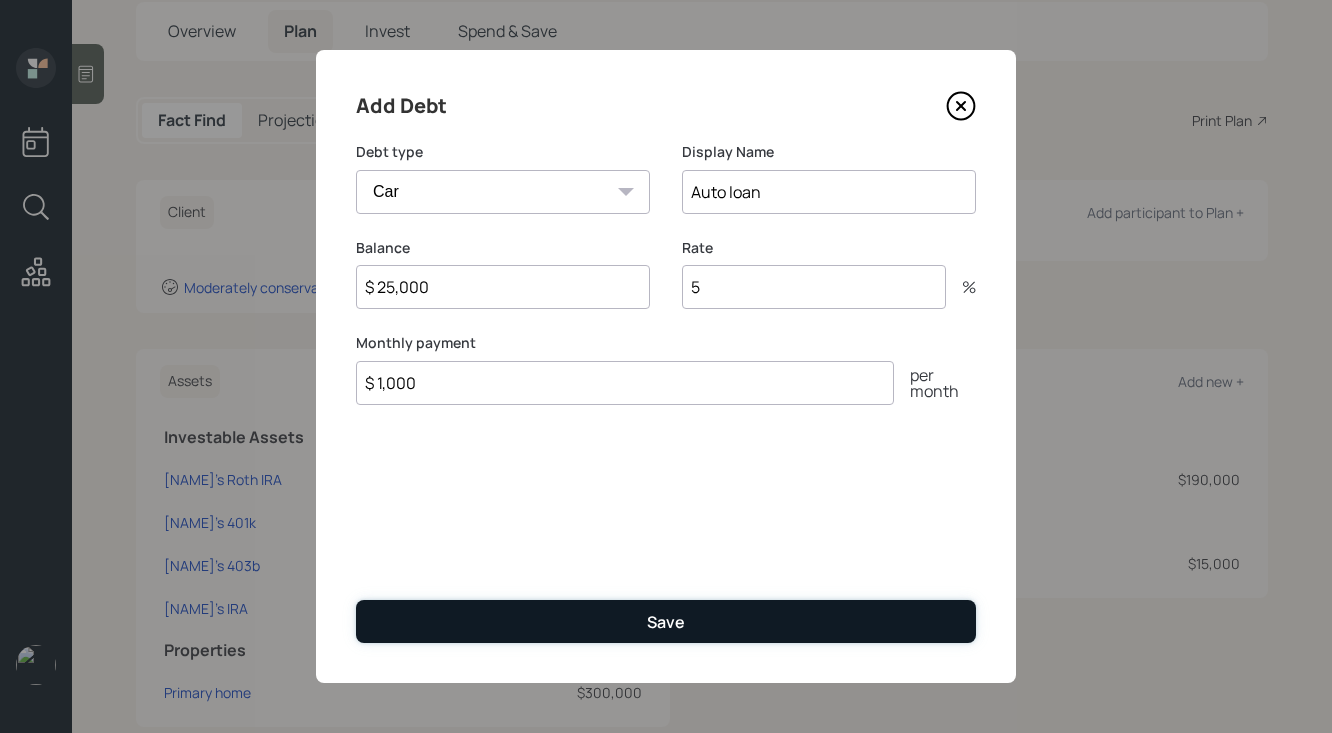 click on "Save" at bounding box center (666, 621) 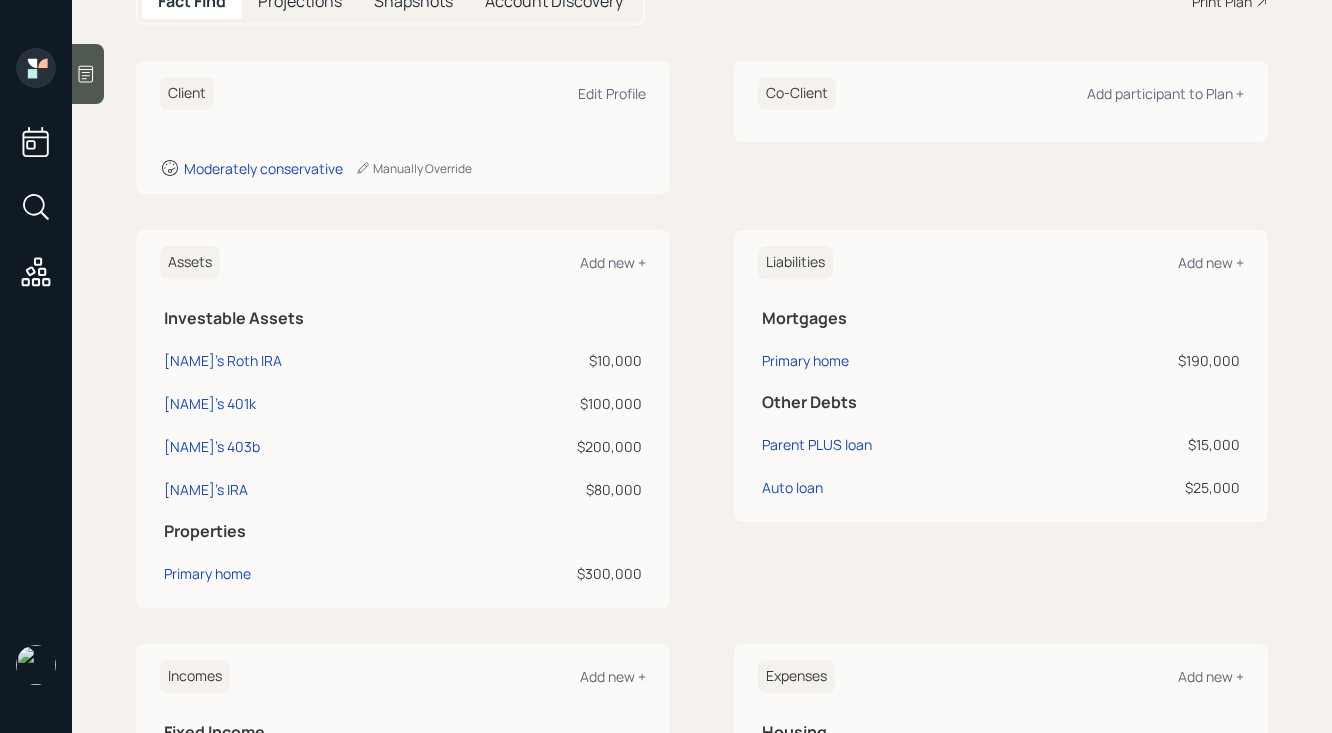 scroll, scrollTop: 243, scrollLeft: 0, axis: vertical 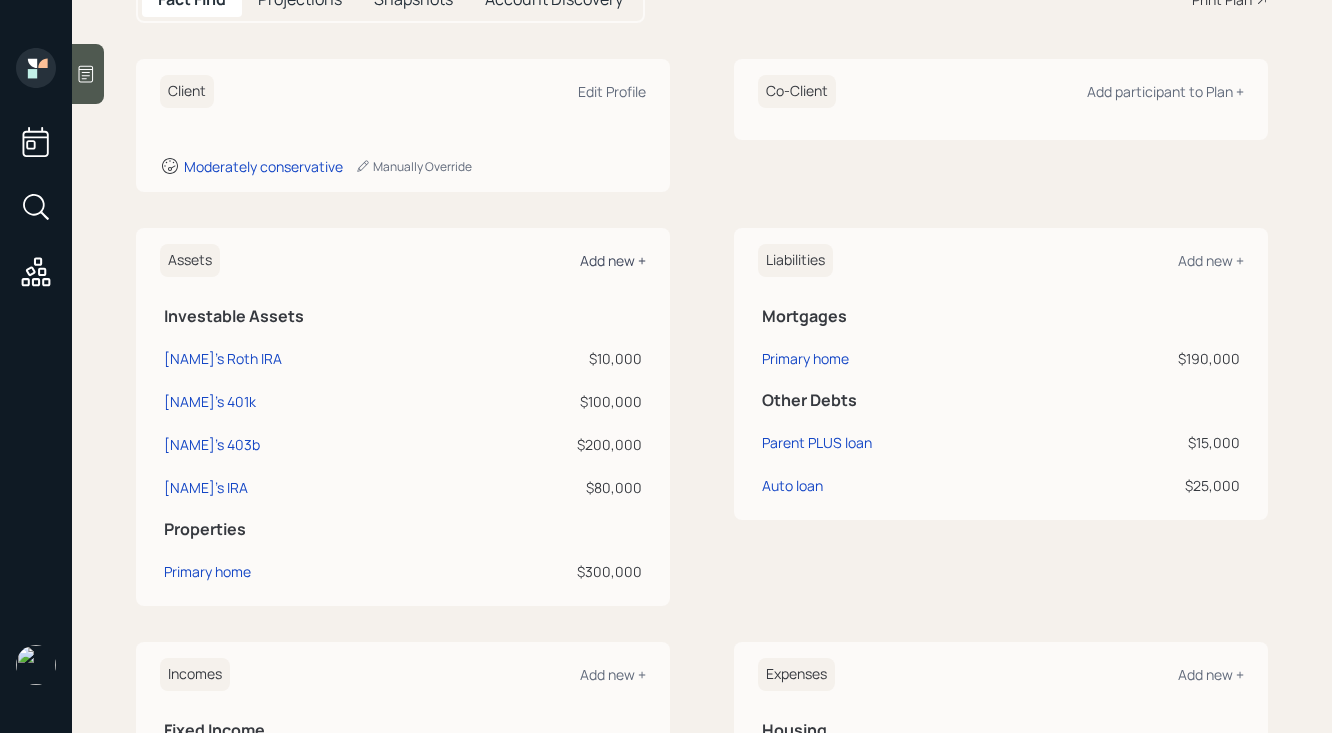 click on "Add new +" at bounding box center [612, 91] 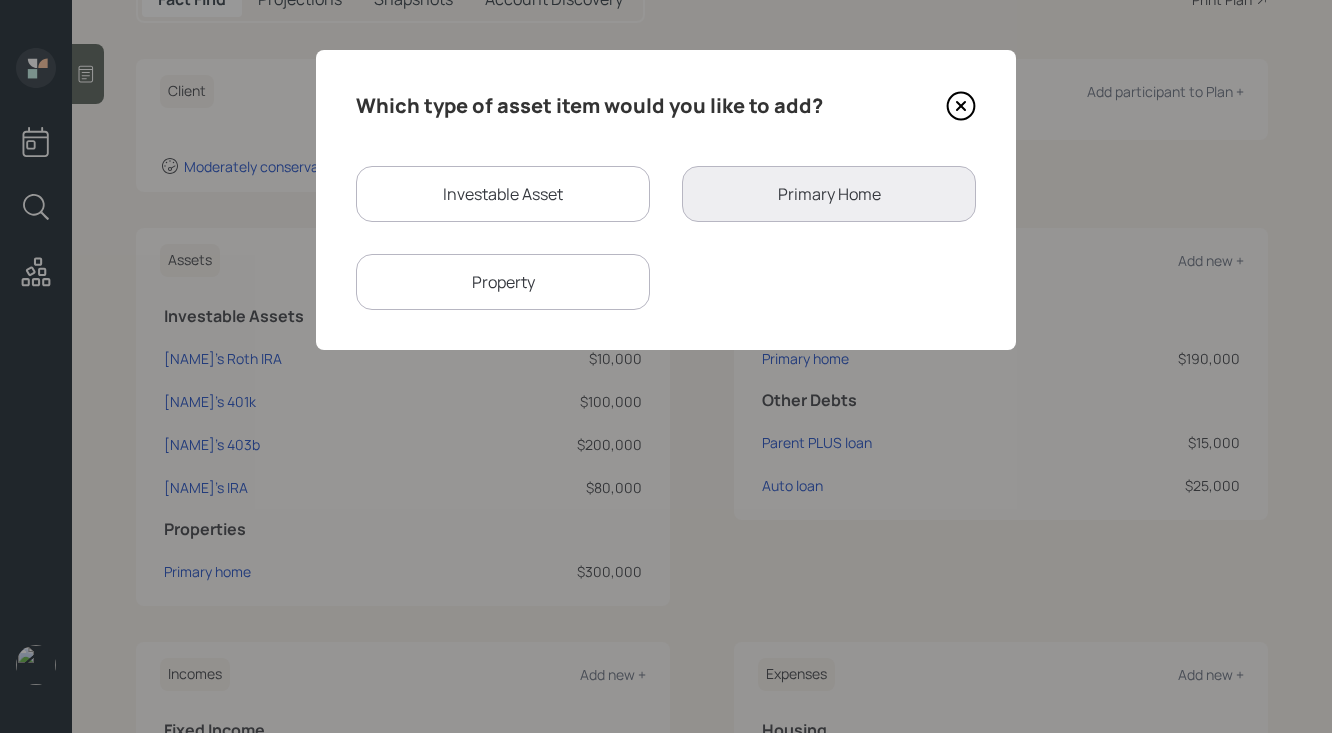 click on "Investable Asset" at bounding box center [503, 194] 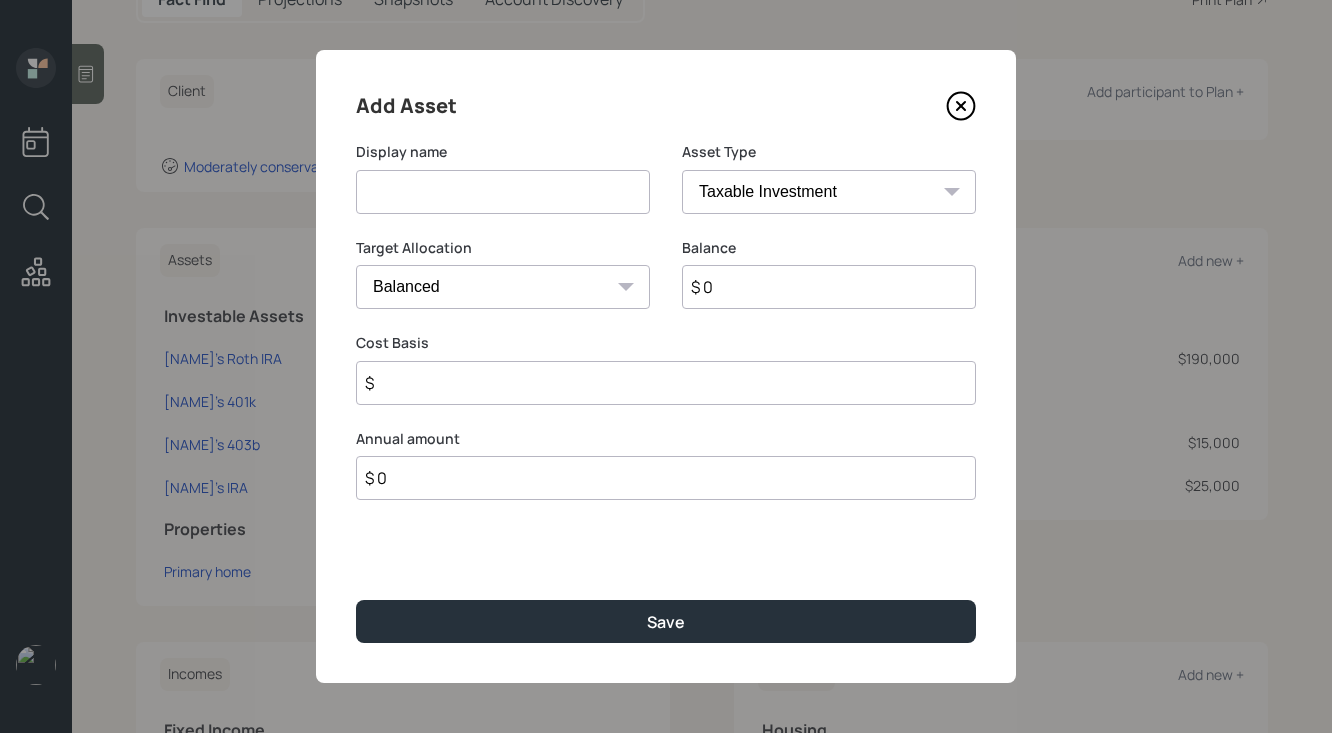 click at bounding box center (503, 192) 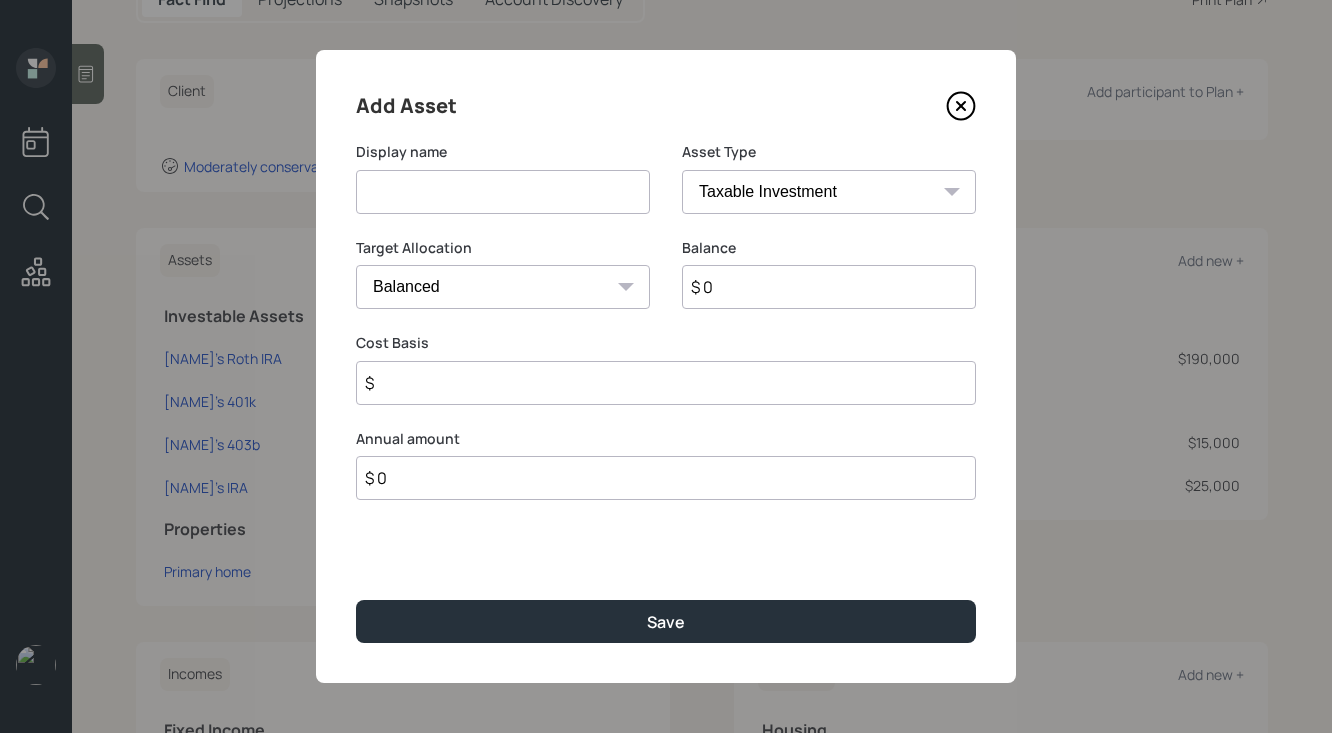 click on "SEP IRA IRA Roth IRA 401(k) Roth 401(k) 403(b) Roth 403(b) 457(b) Roth 457(b) Health Savings Account 529 Taxable Investment Checking / Savings Emergency Fund" at bounding box center [829, 192] 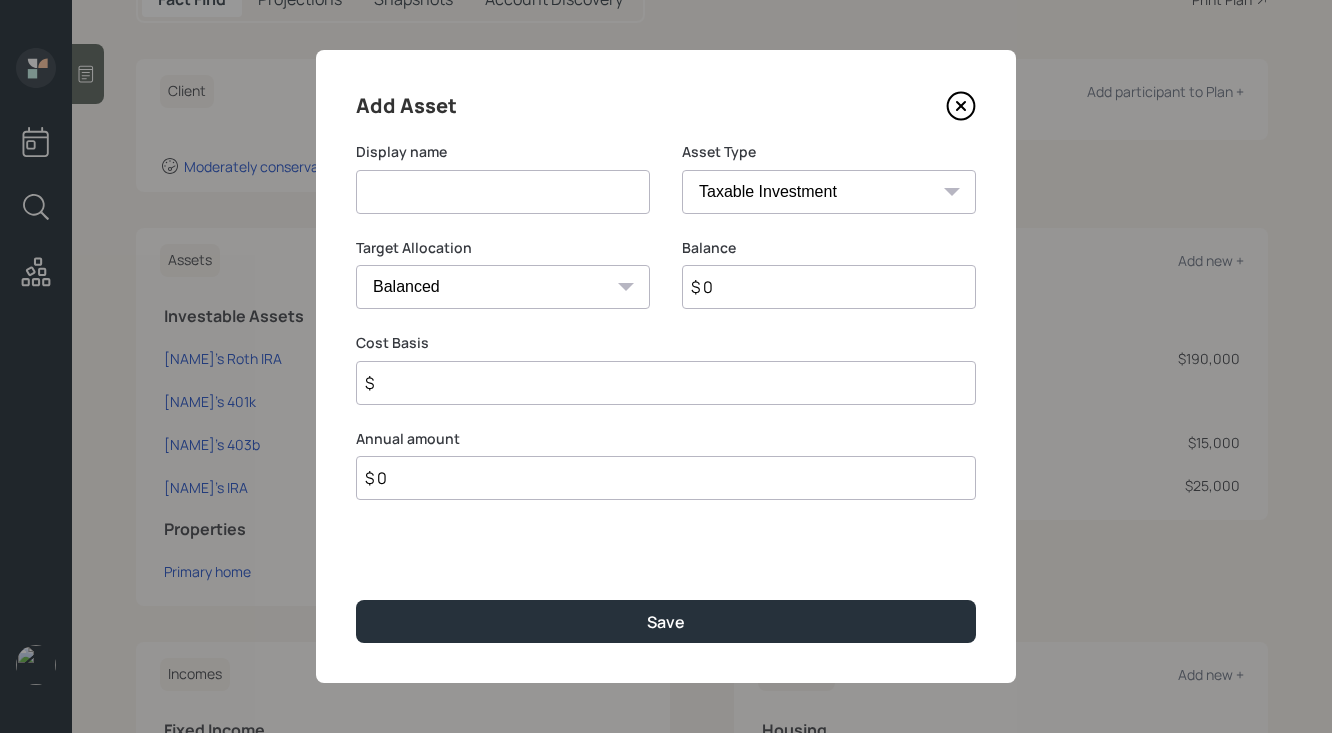 click at bounding box center [503, 192] 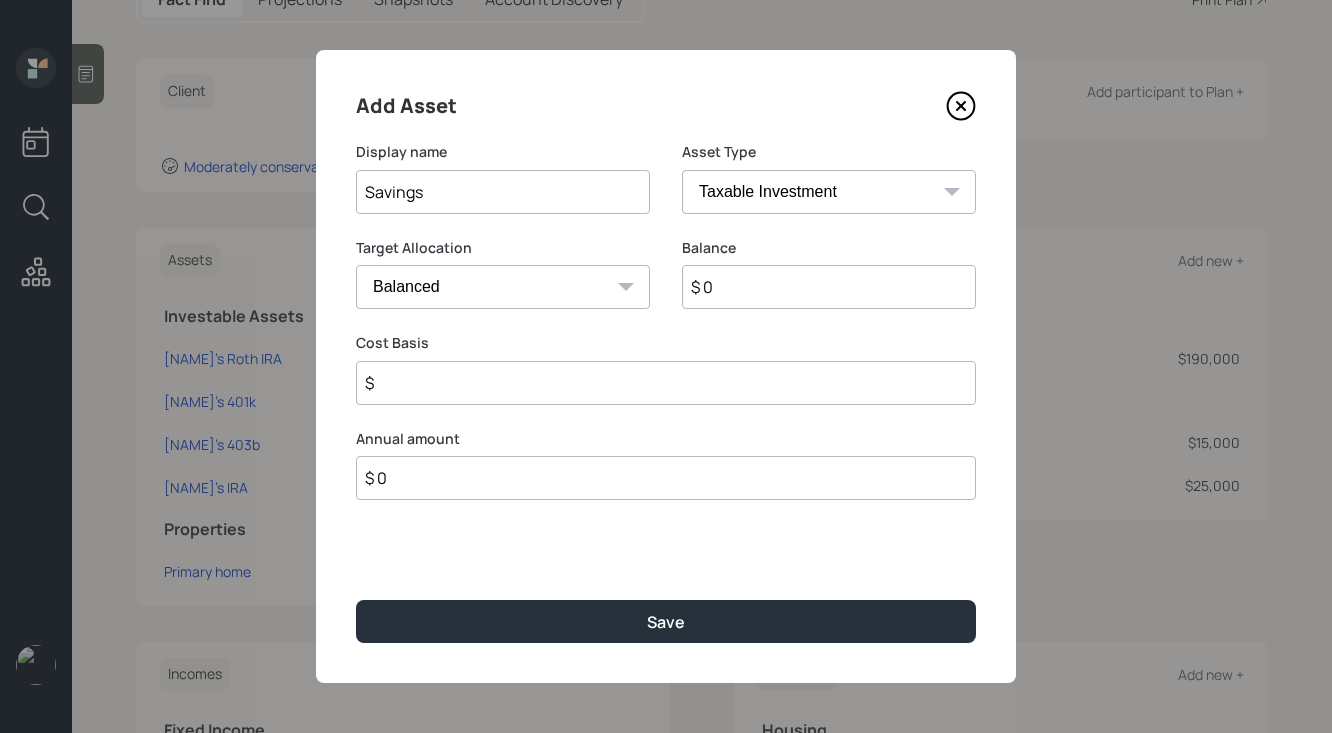 type on "Savings" 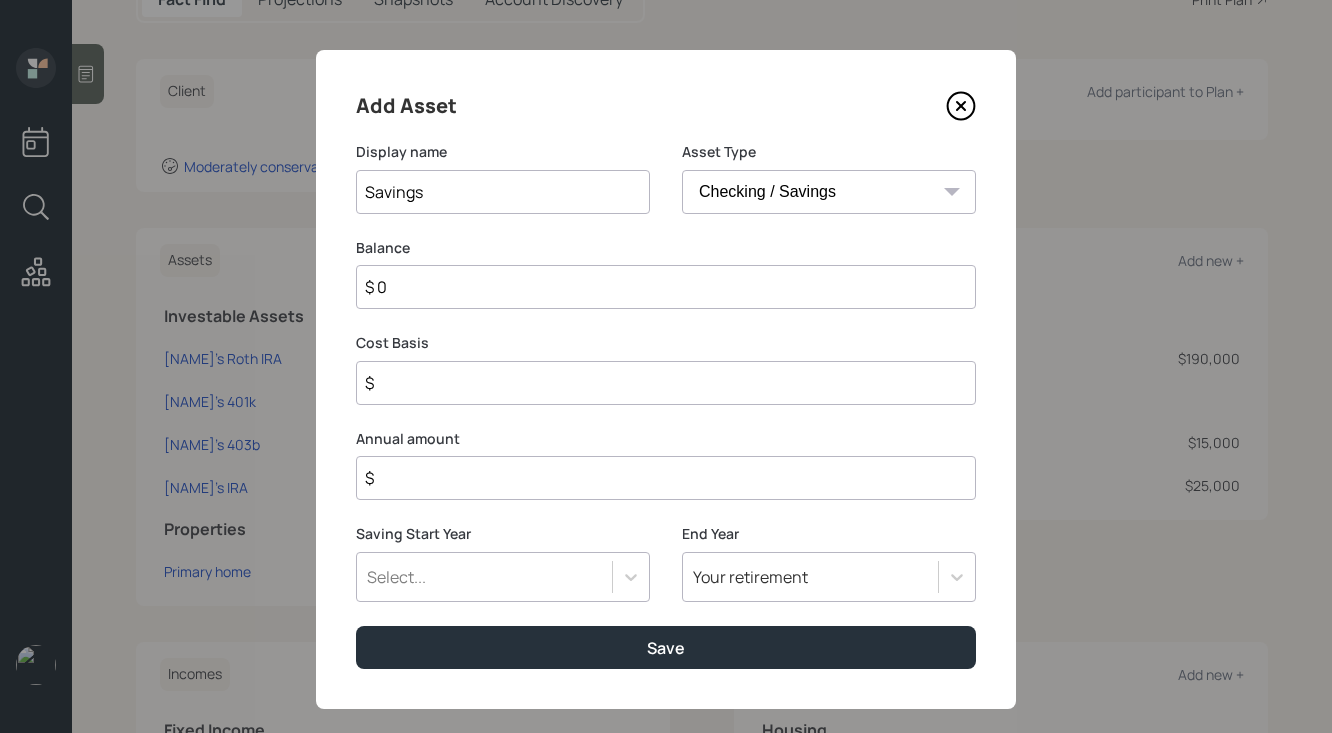click on "$ 0" at bounding box center (666, 287) 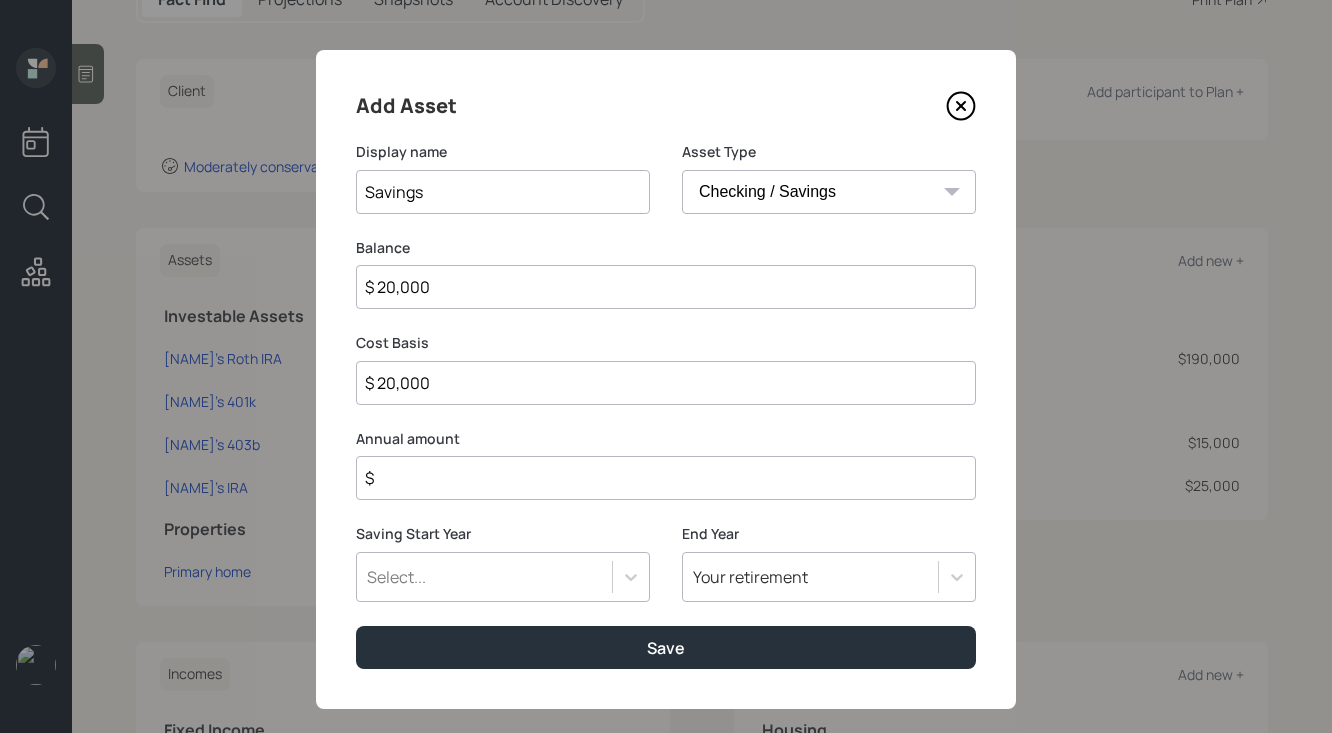 type on "$ 20,000" 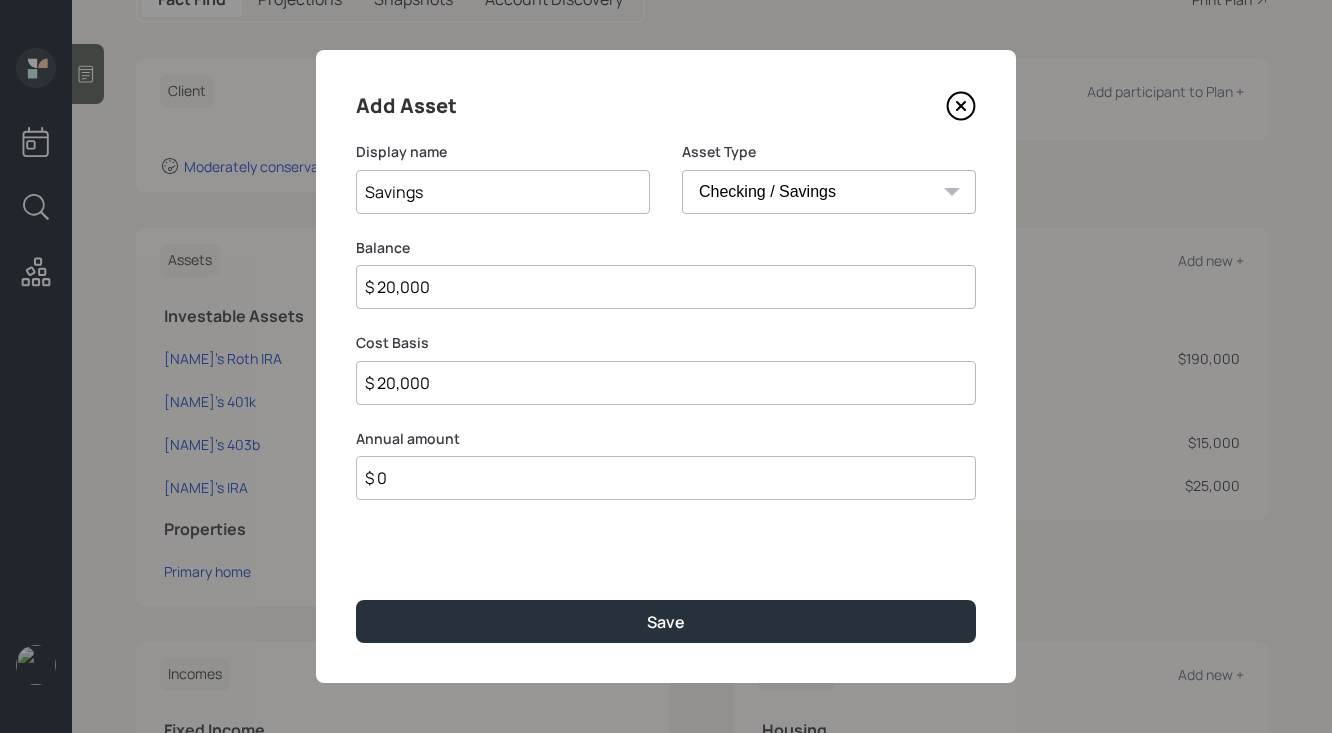 type on "$ 0" 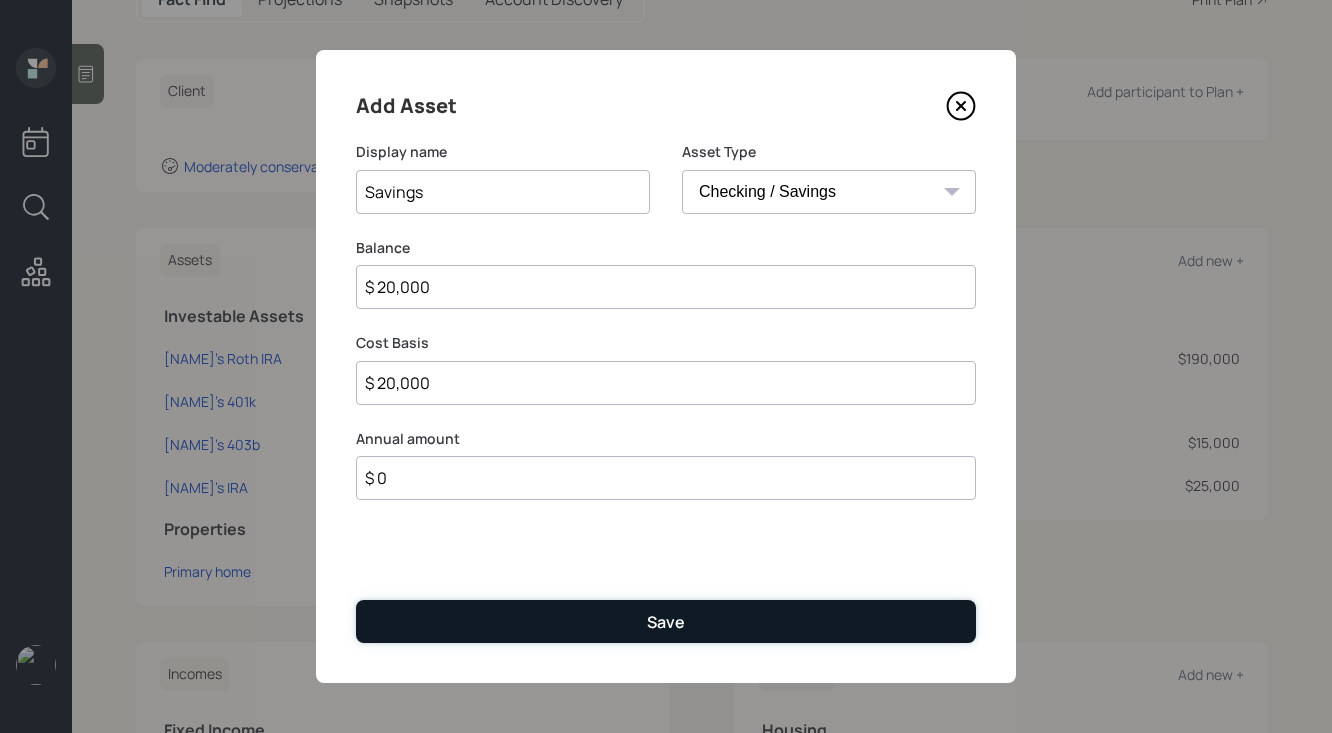 click on "Save" at bounding box center (666, 621) 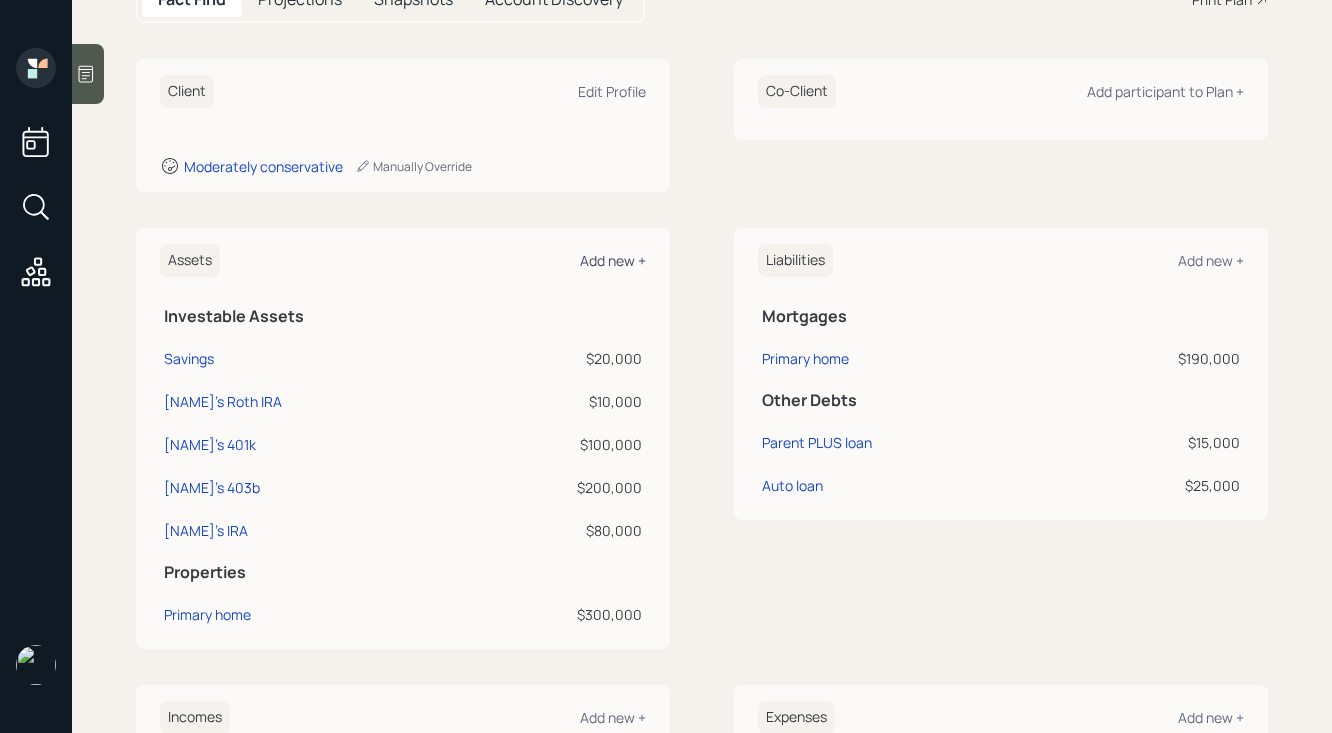 click on "Add new +" at bounding box center [612, 91] 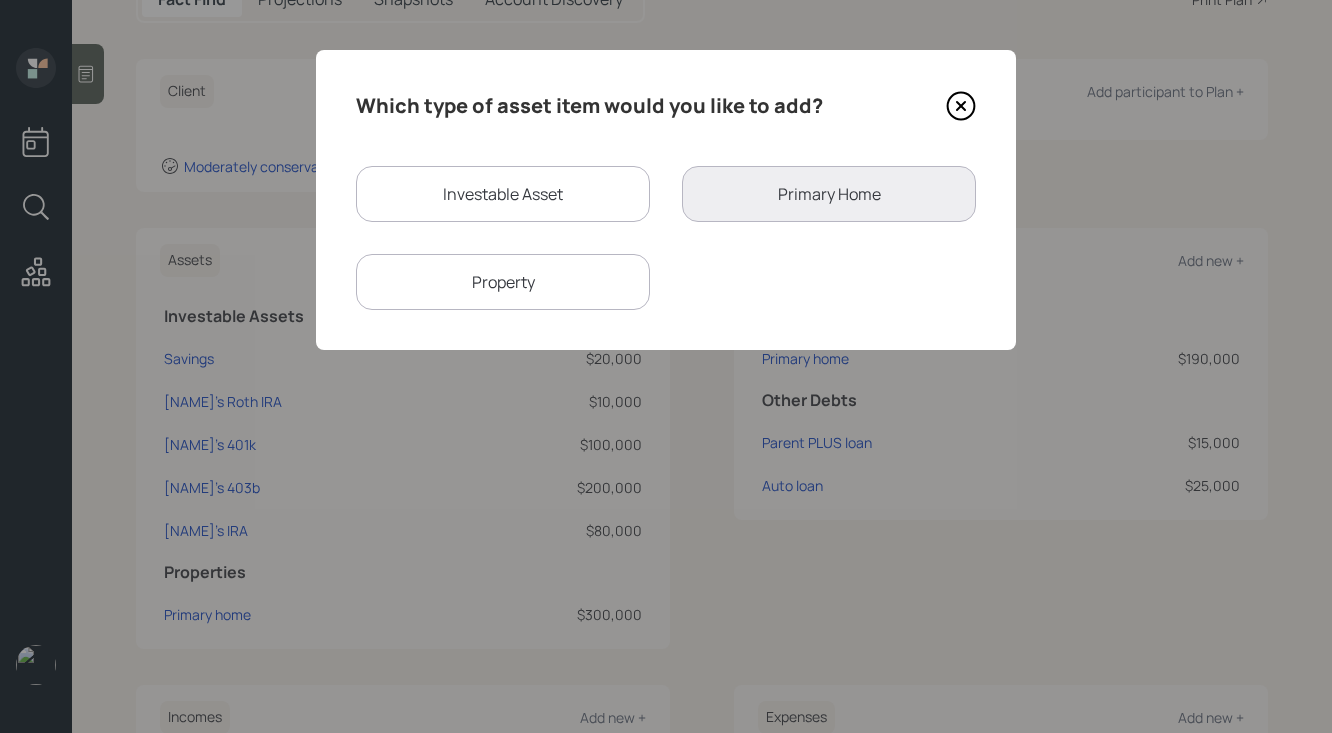 click on "Investable Asset" at bounding box center (503, 194) 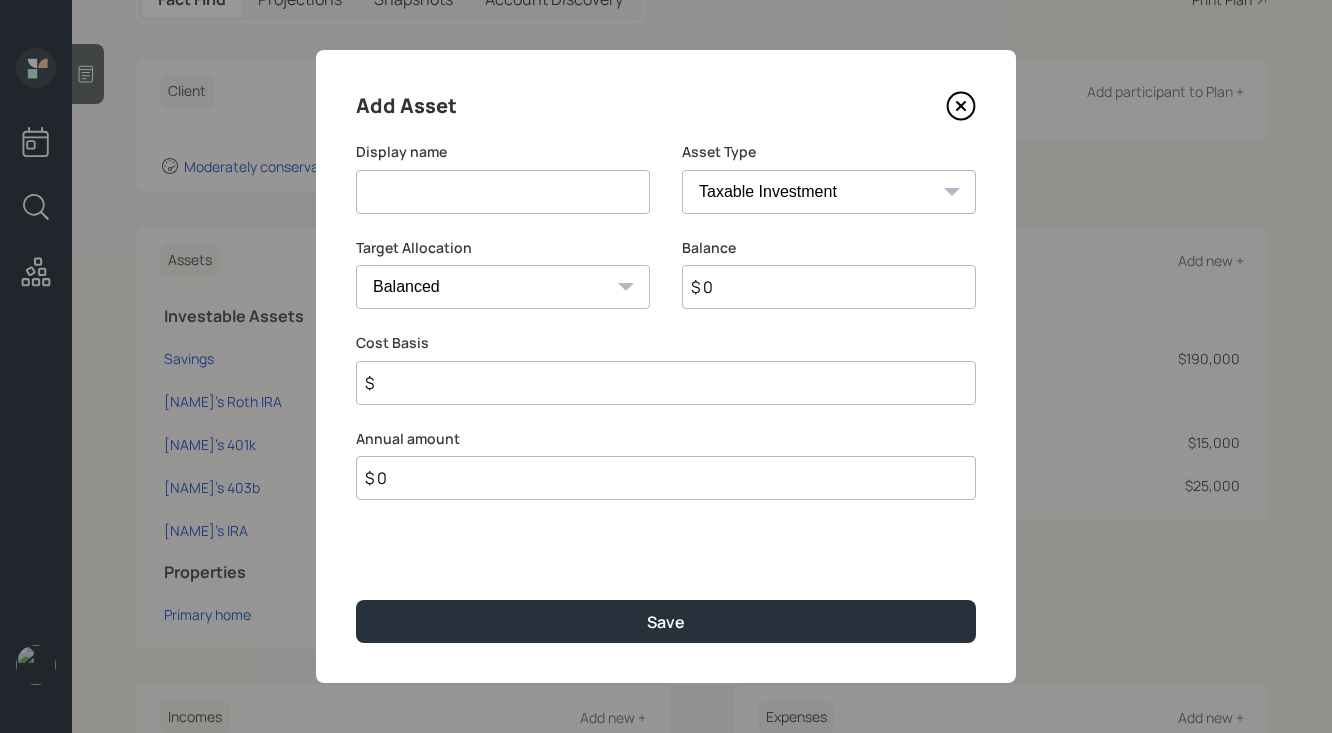 click on "SEP IRA IRA Roth IRA 401(k) Roth 401(k) 403(b) Roth 403(b) 457(b) Roth 457(b) Health Savings Account 529 Taxable Investment Checking / Savings Emergency Fund" at bounding box center (829, 192) 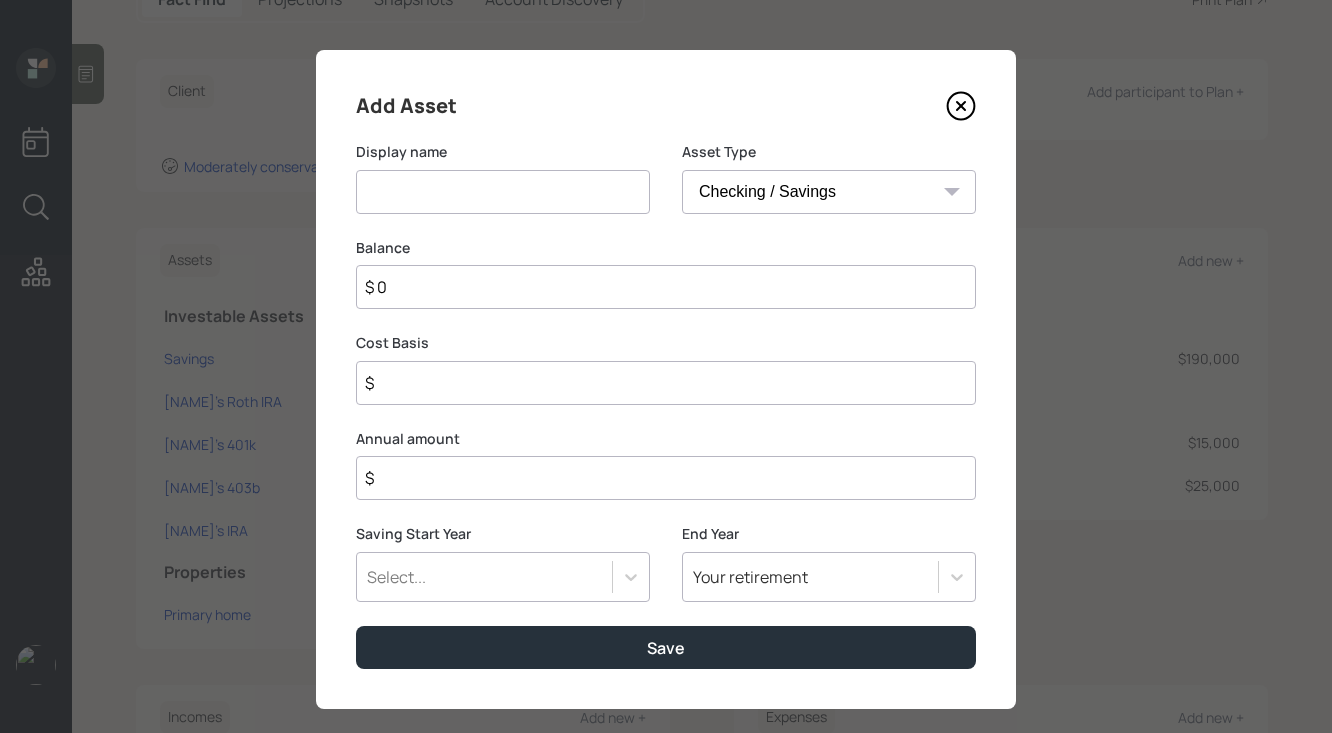 scroll, scrollTop: 26, scrollLeft: 0, axis: vertical 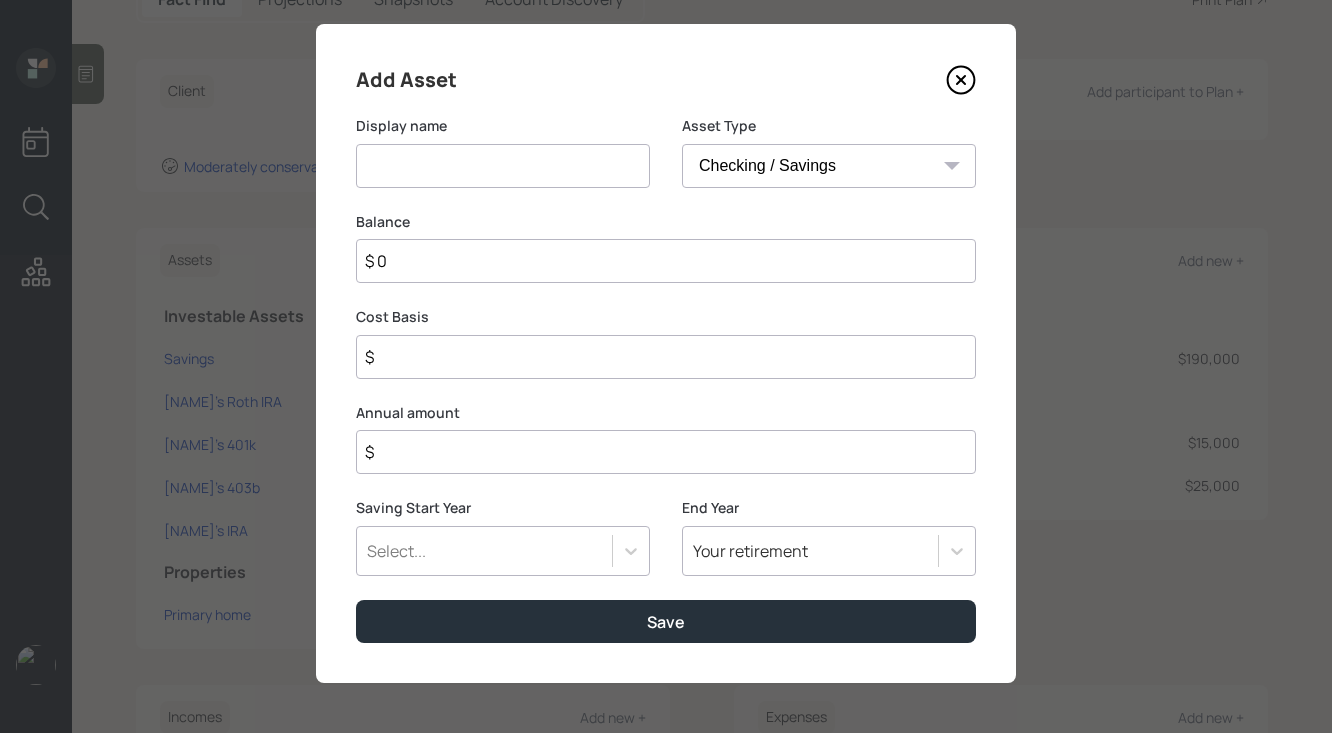 click at bounding box center (961, 80) 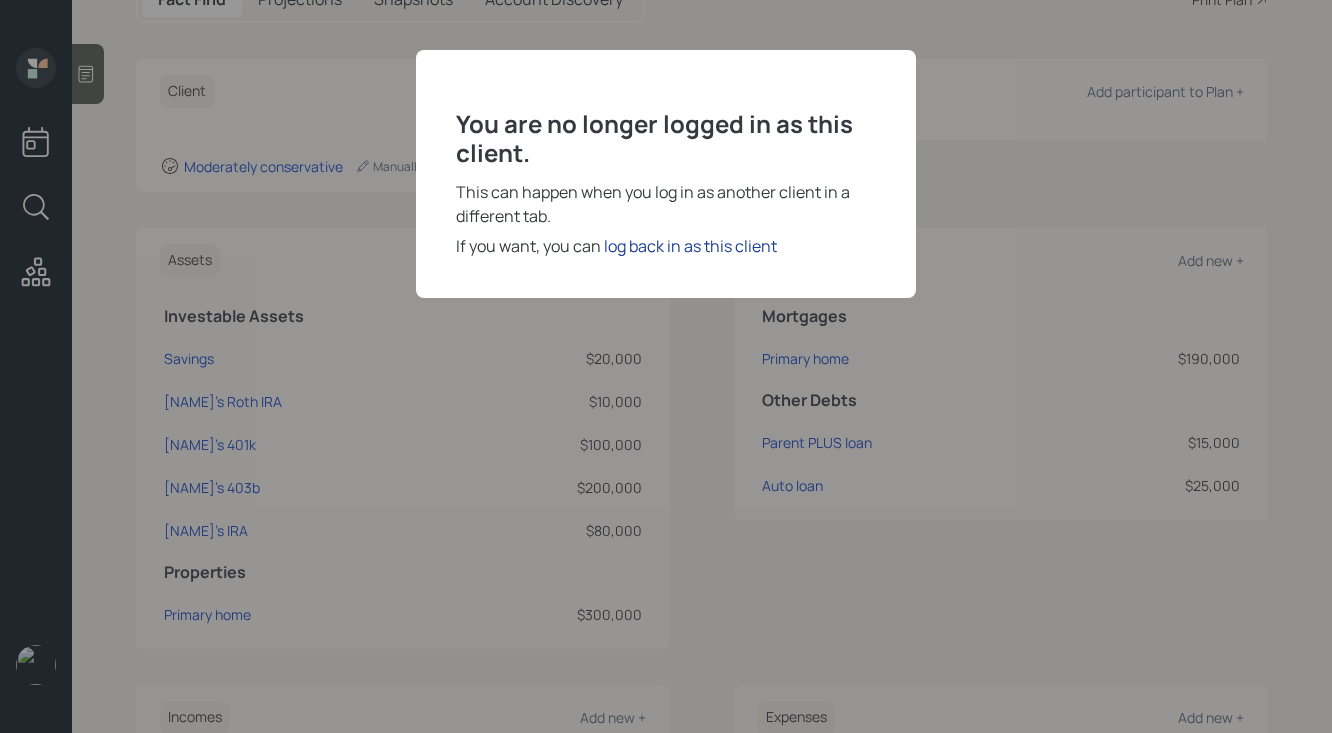 click on "log back in as this client" at bounding box center (690, 246) 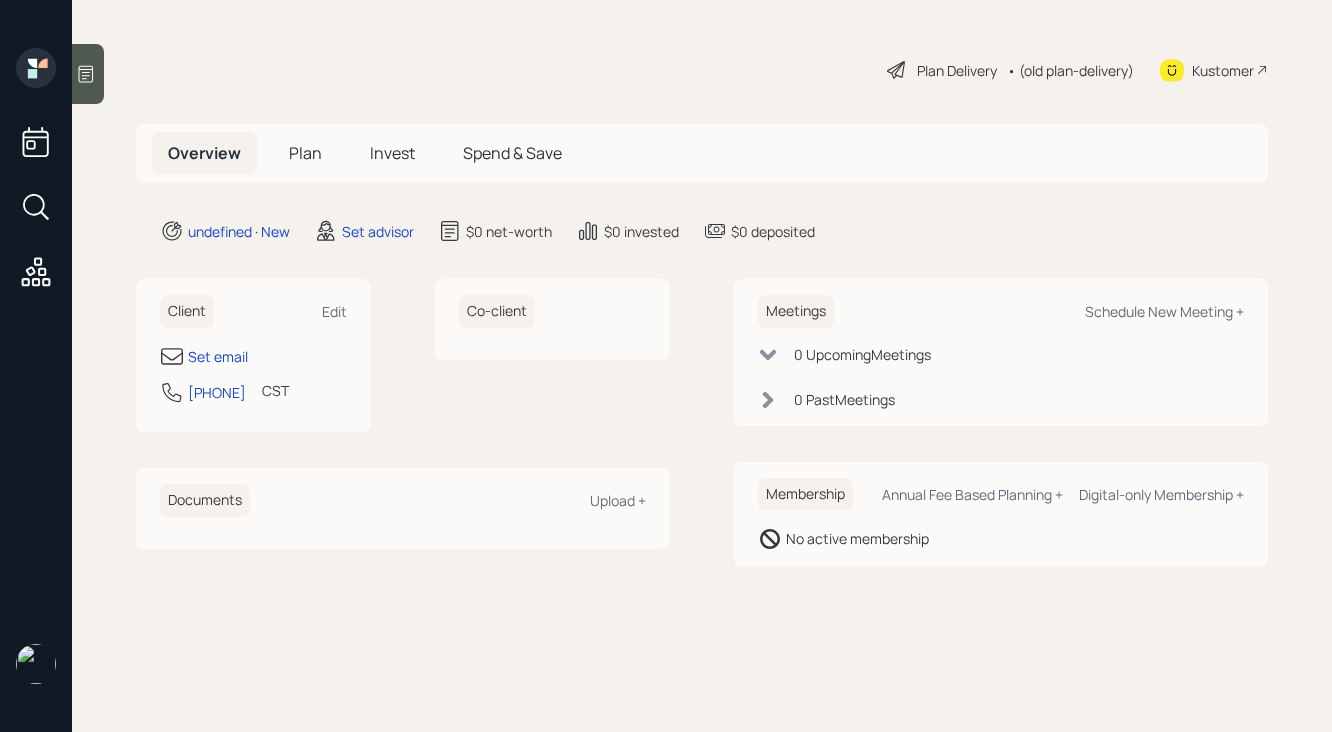 scroll, scrollTop: 0, scrollLeft: 0, axis: both 